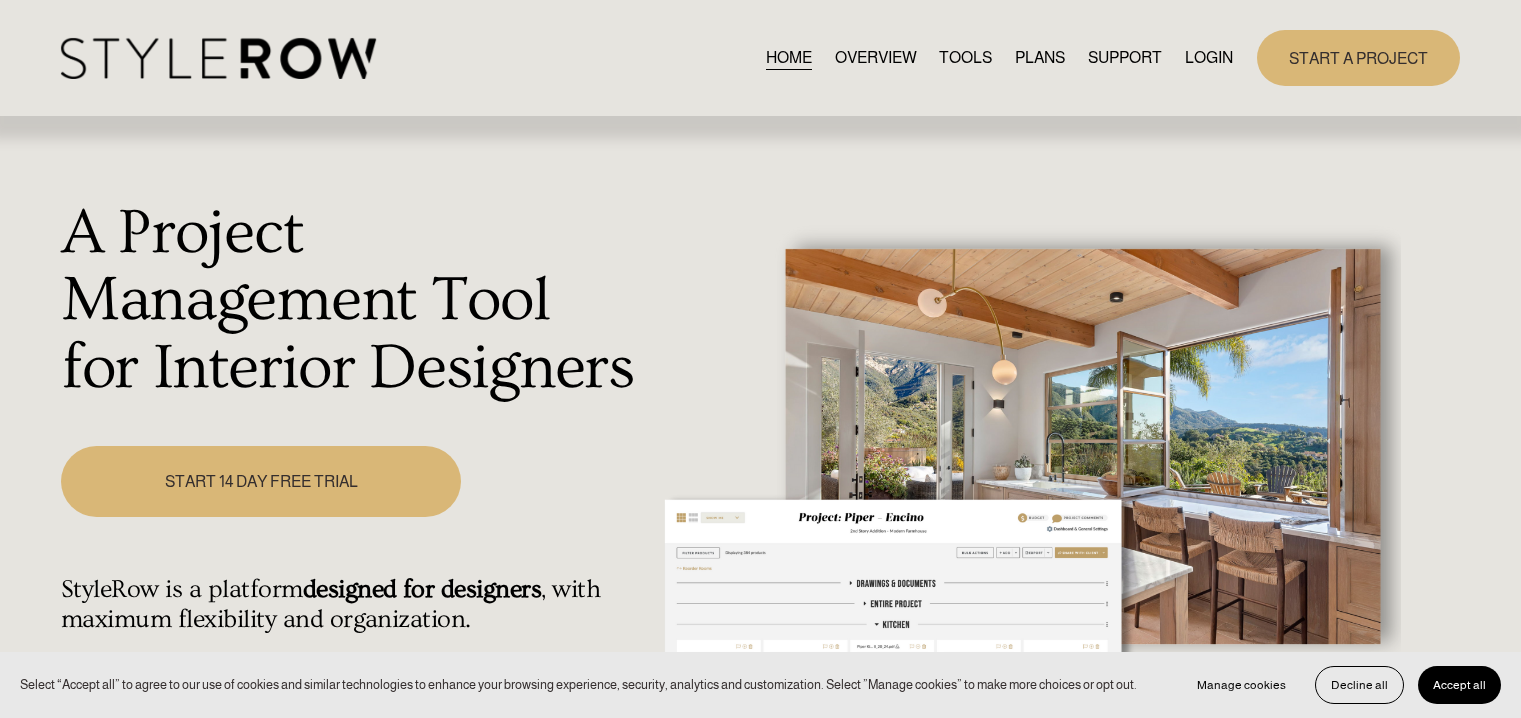 scroll, scrollTop: 0, scrollLeft: 0, axis: both 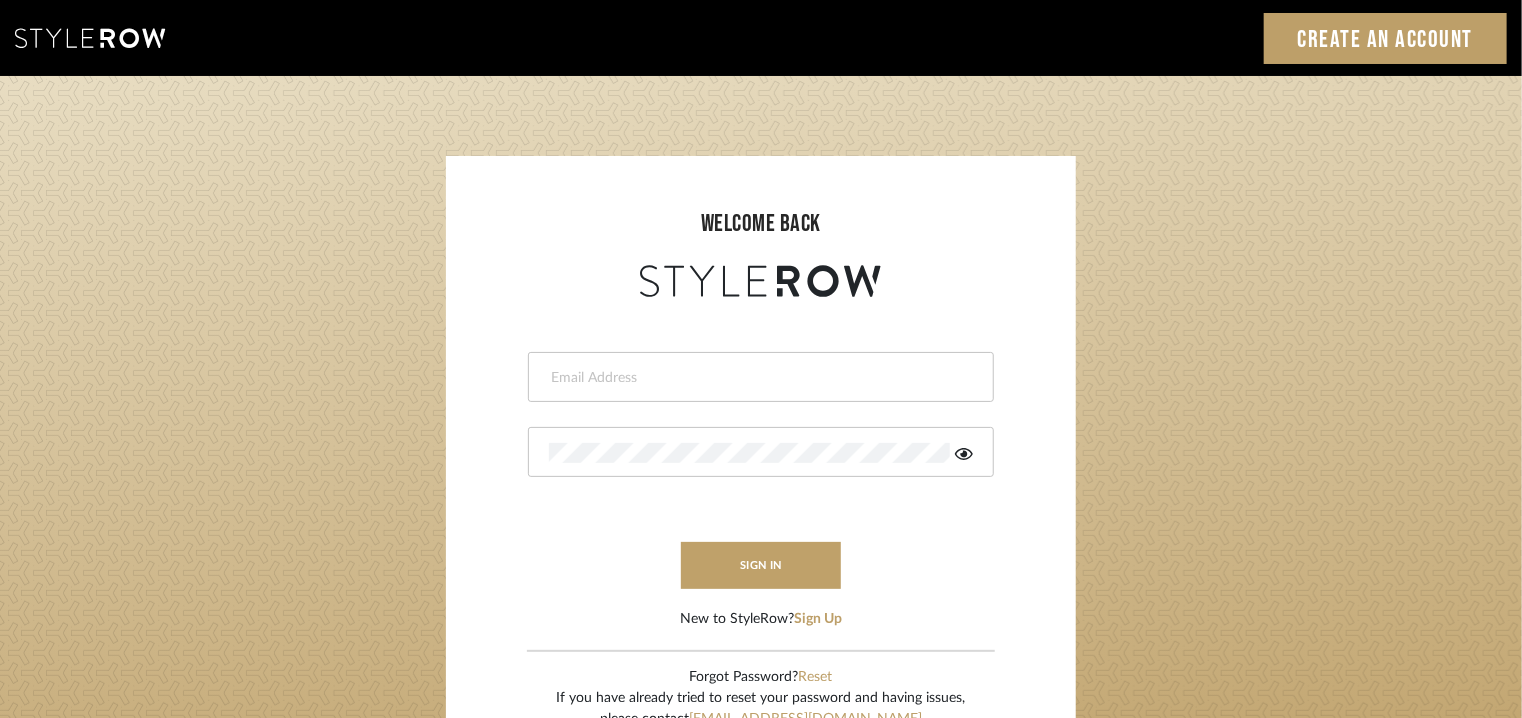 click at bounding box center (761, 377) 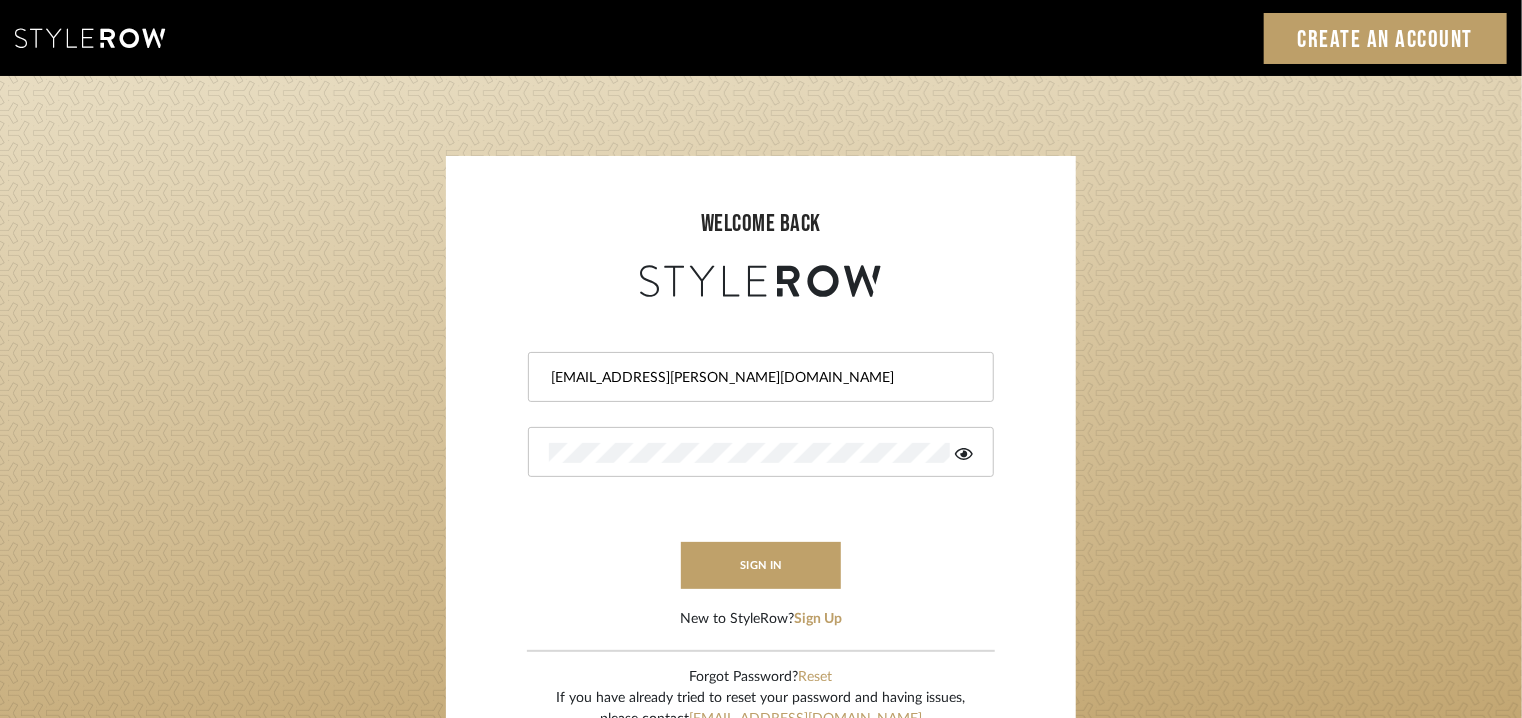 click at bounding box center (761, 452) 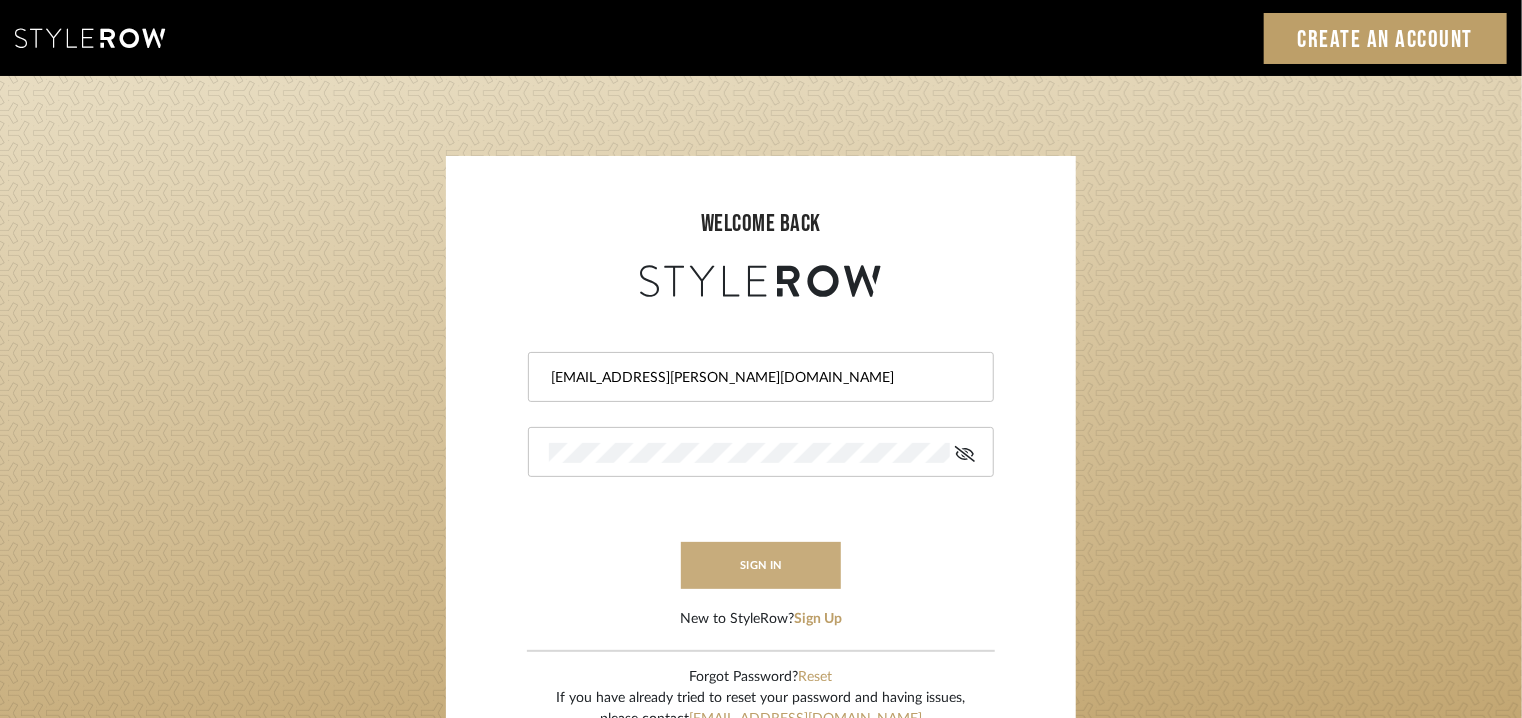 click on "sign in" at bounding box center [761, 565] 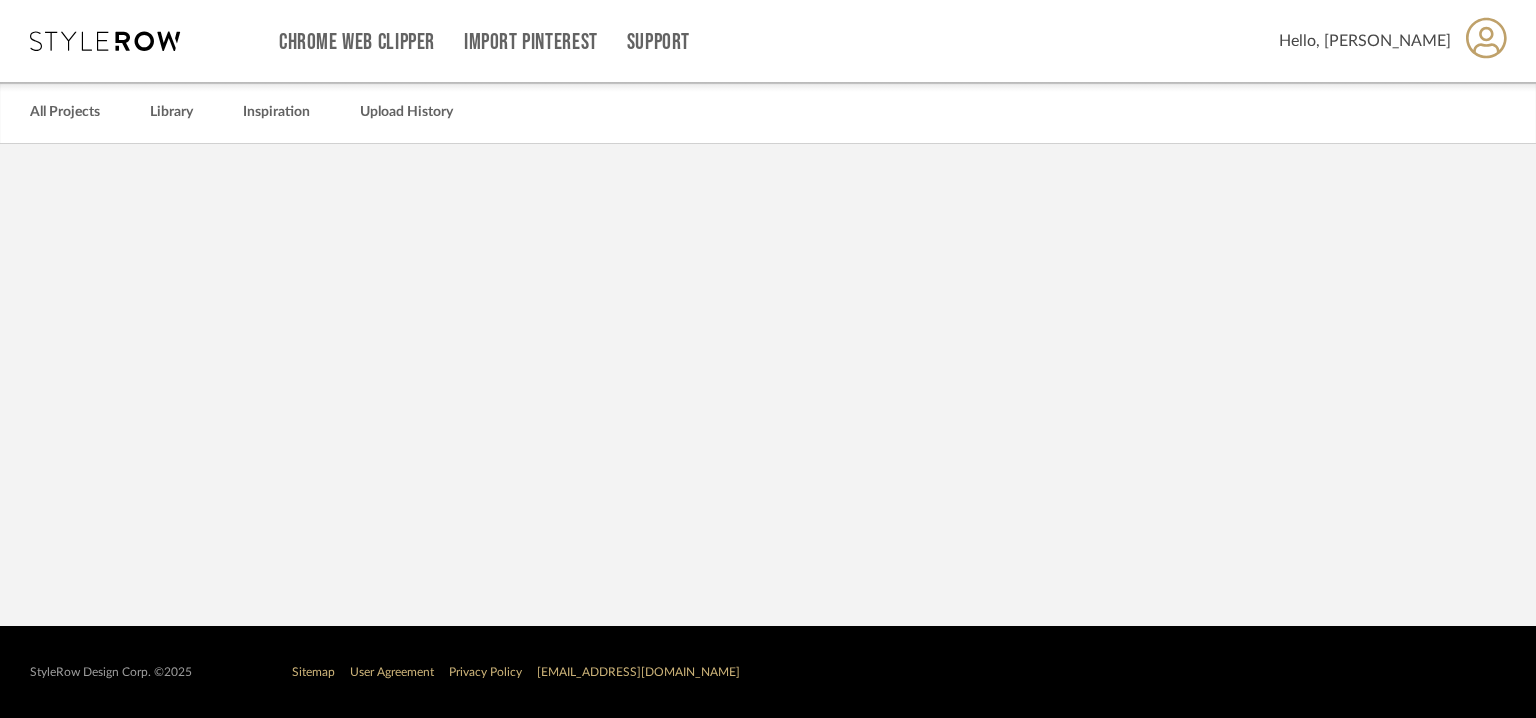 scroll, scrollTop: 0, scrollLeft: 0, axis: both 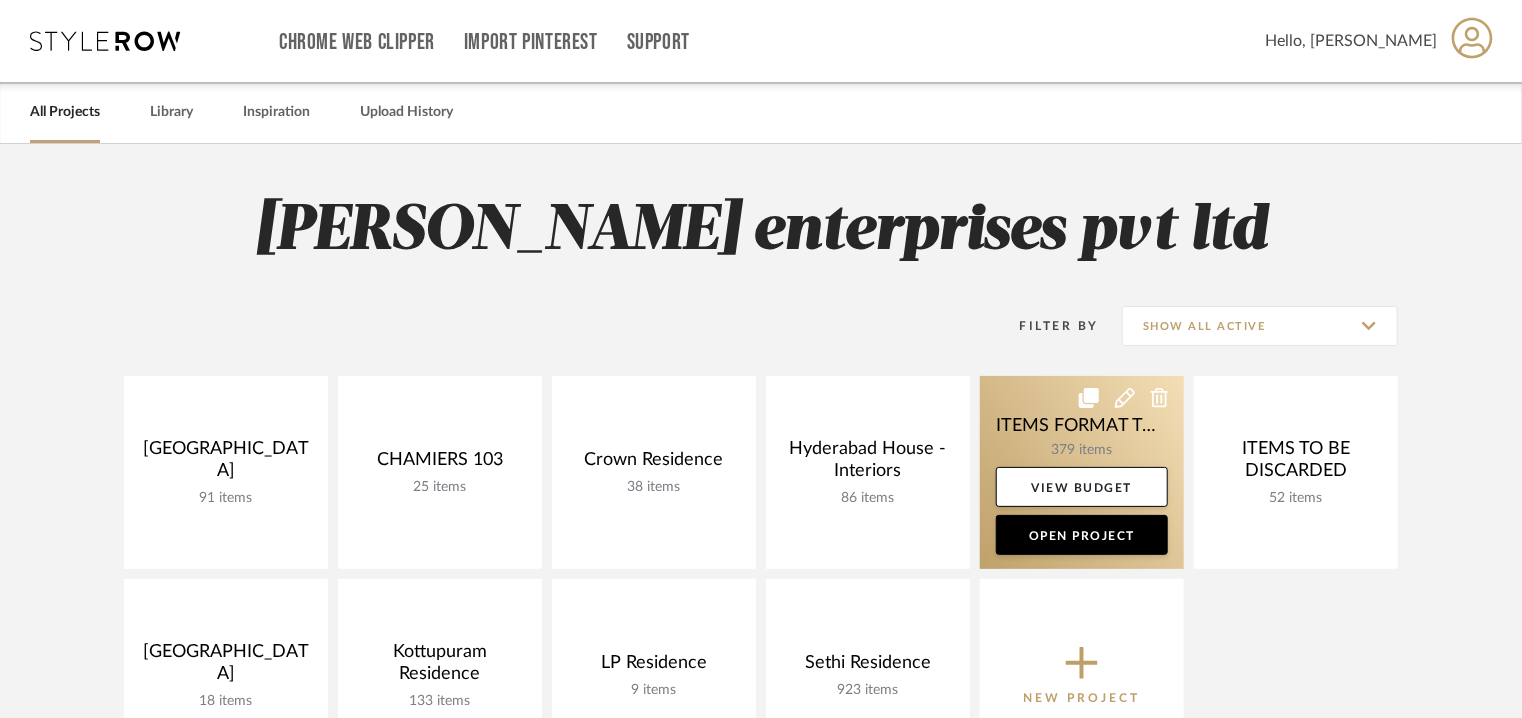 click 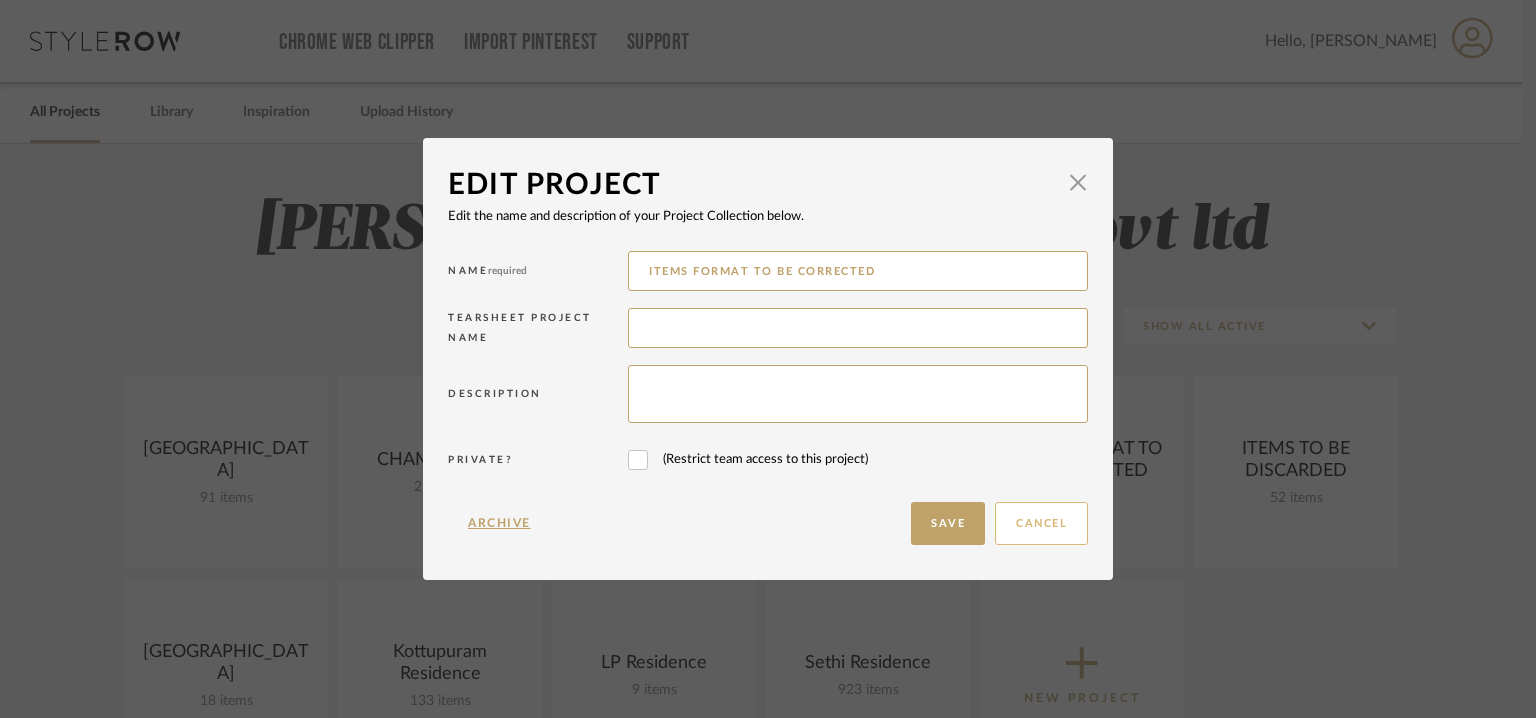 click on "Cancel" at bounding box center [1041, 523] 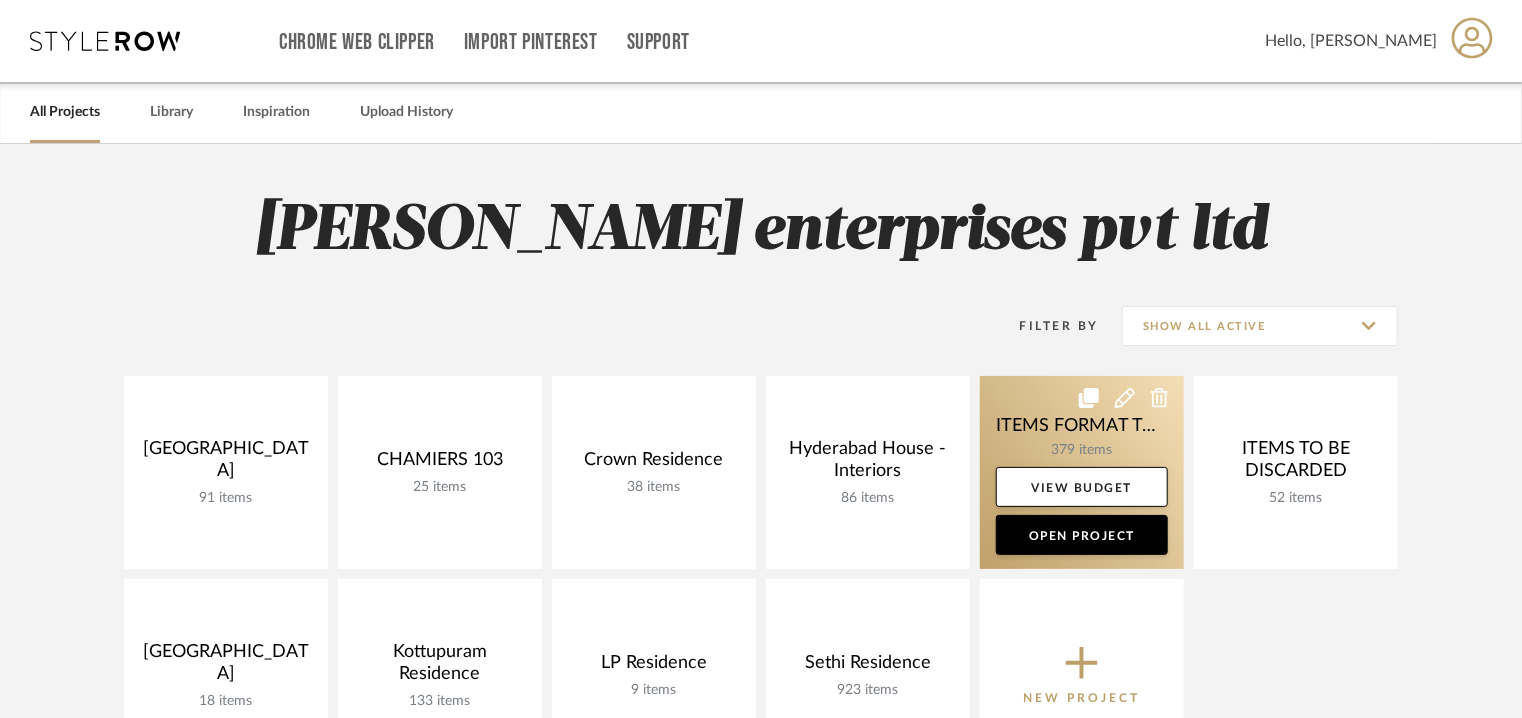 click 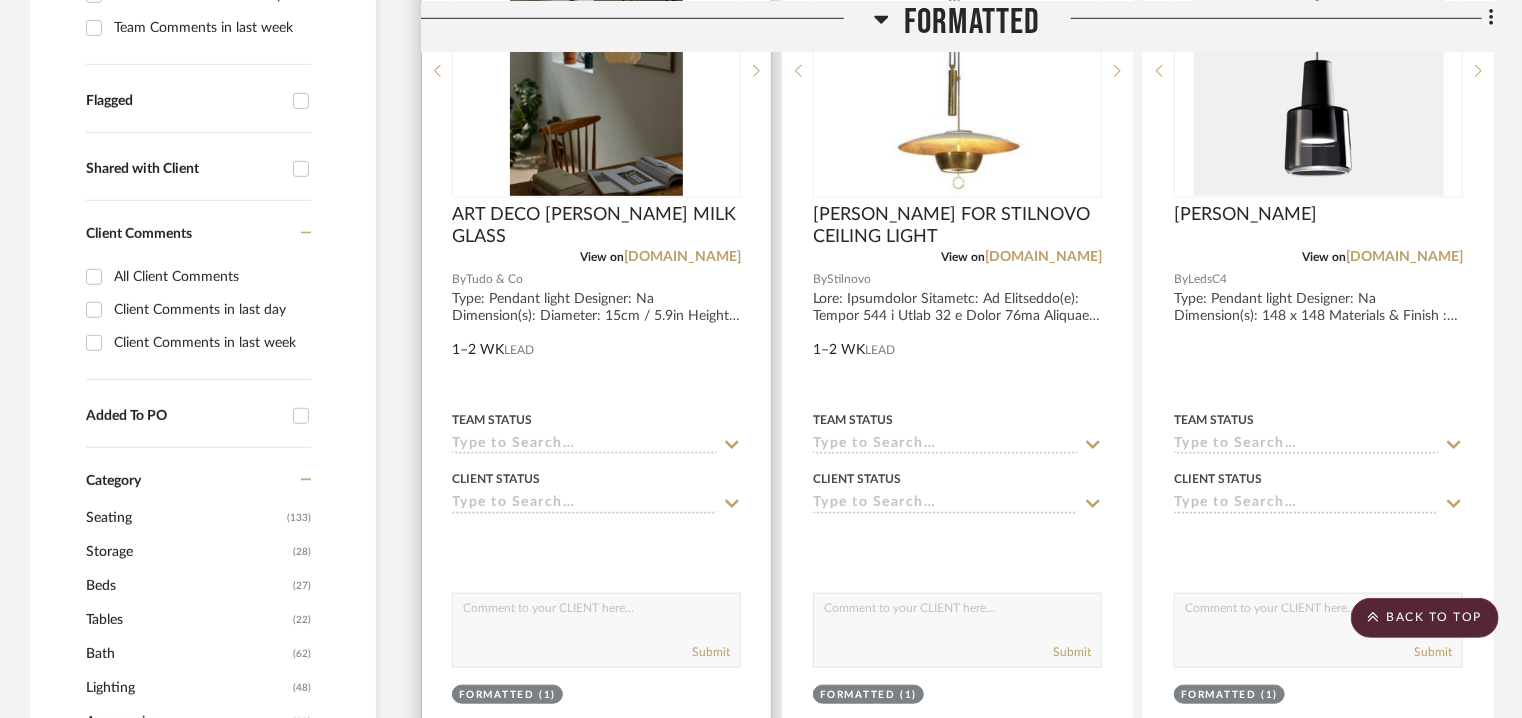scroll, scrollTop: 400, scrollLeft: 0, axis: vertical 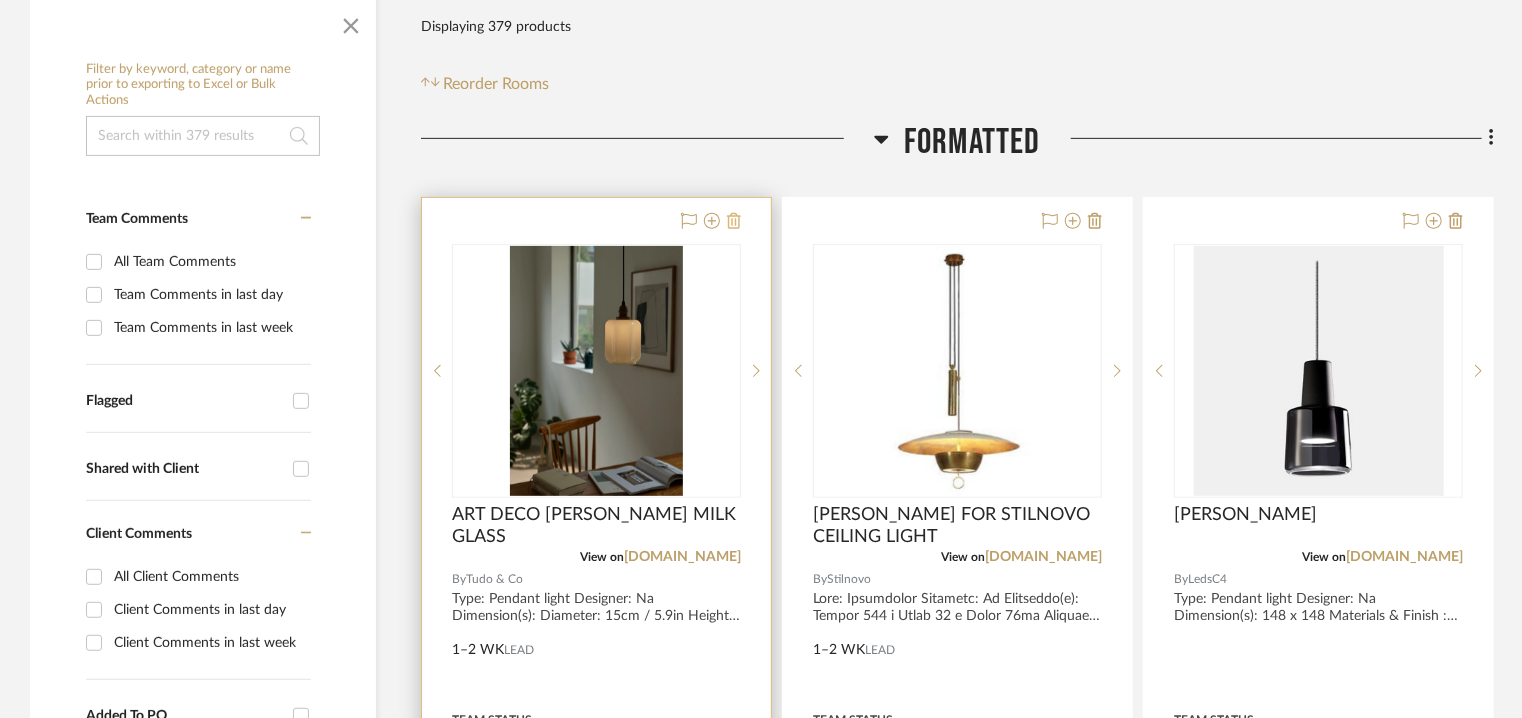 click 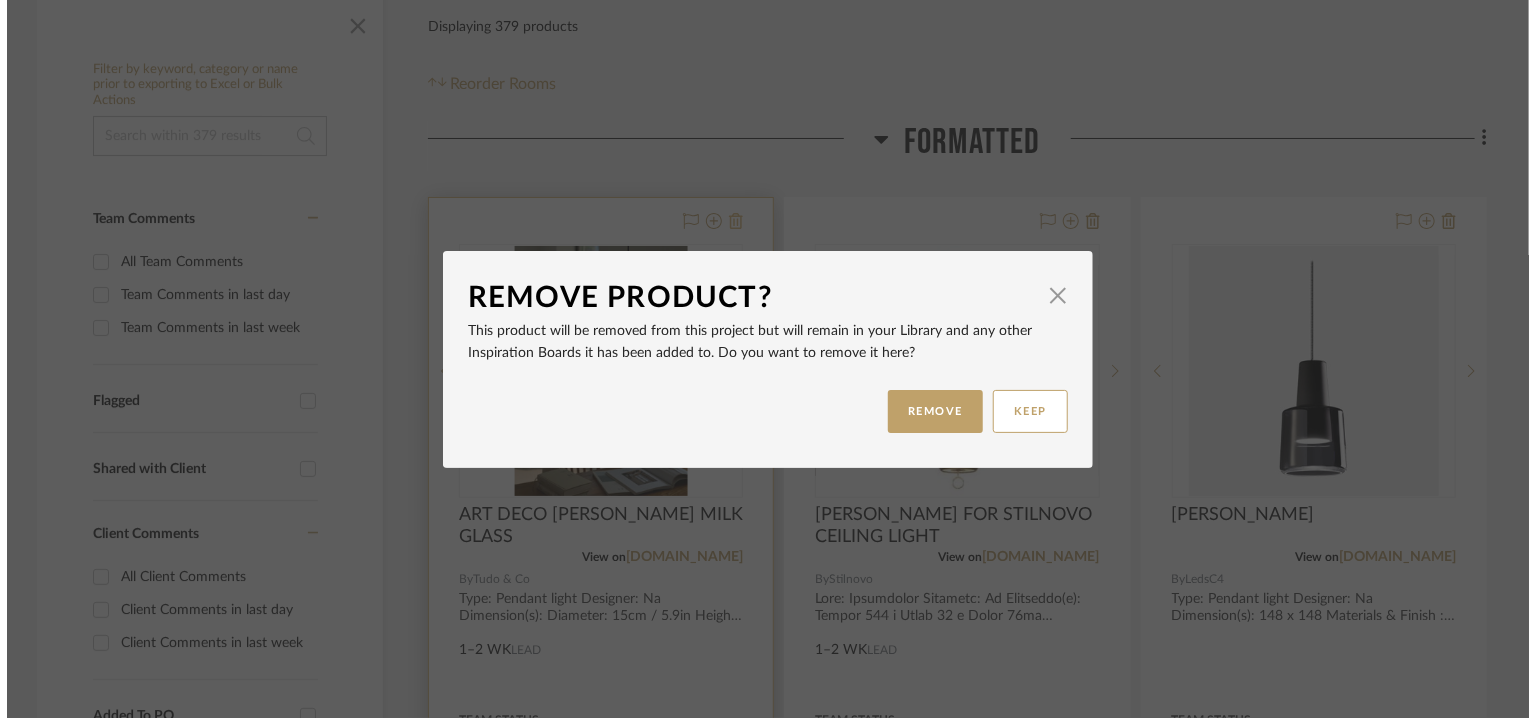 scroll, scrollTop: 0, scrollLeft: 0, axis: both 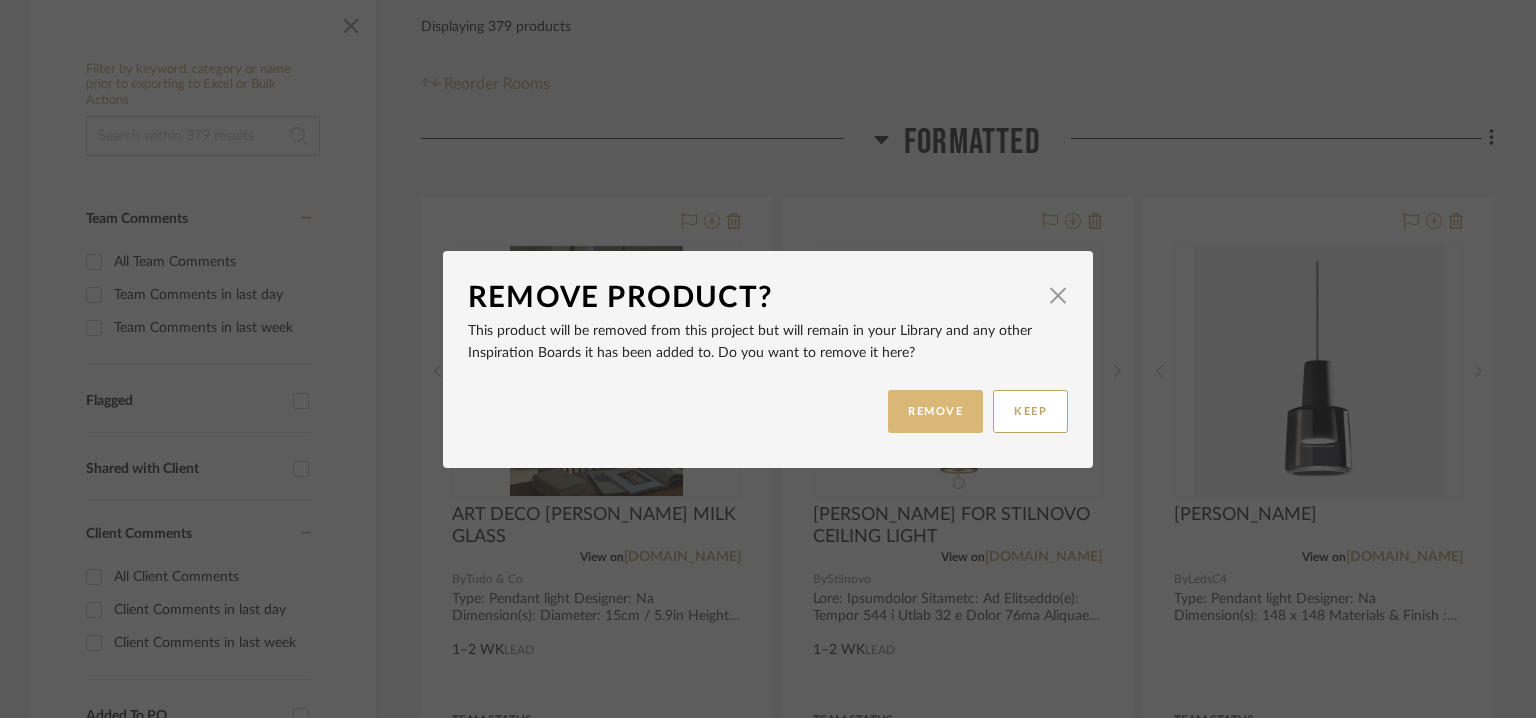 click on "REMOVE" at bounding box center (935, 411) 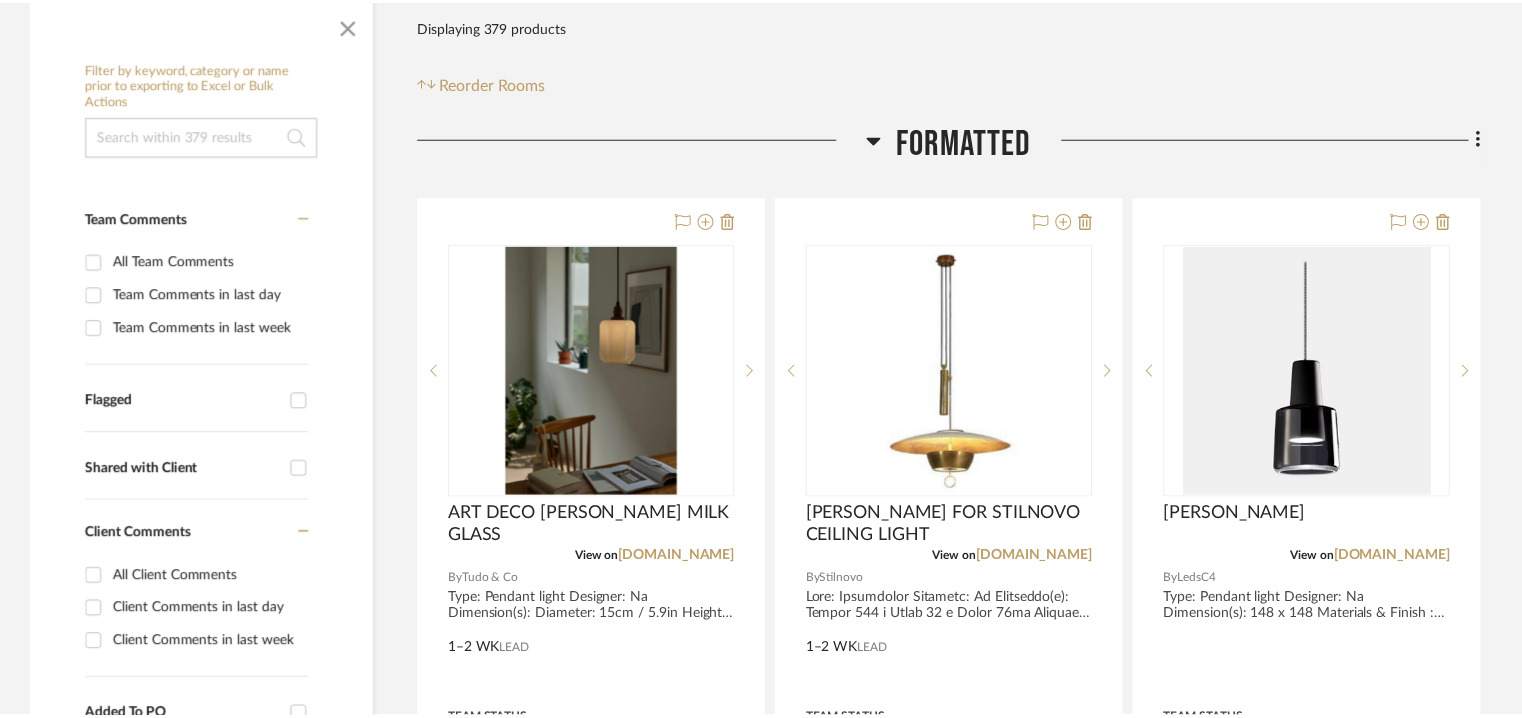 scroll, scrollTop: 400, scrollLeft: 0, axis: vertical 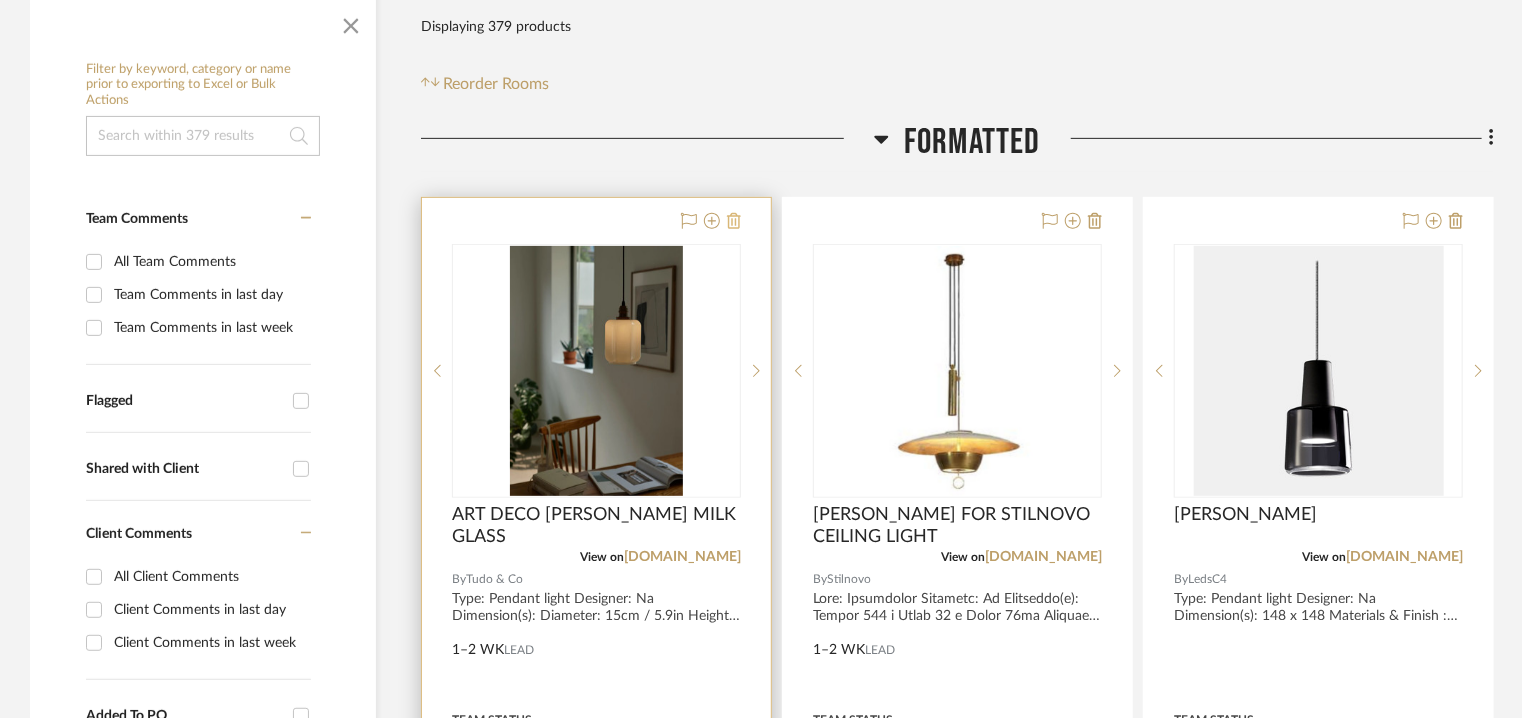 click 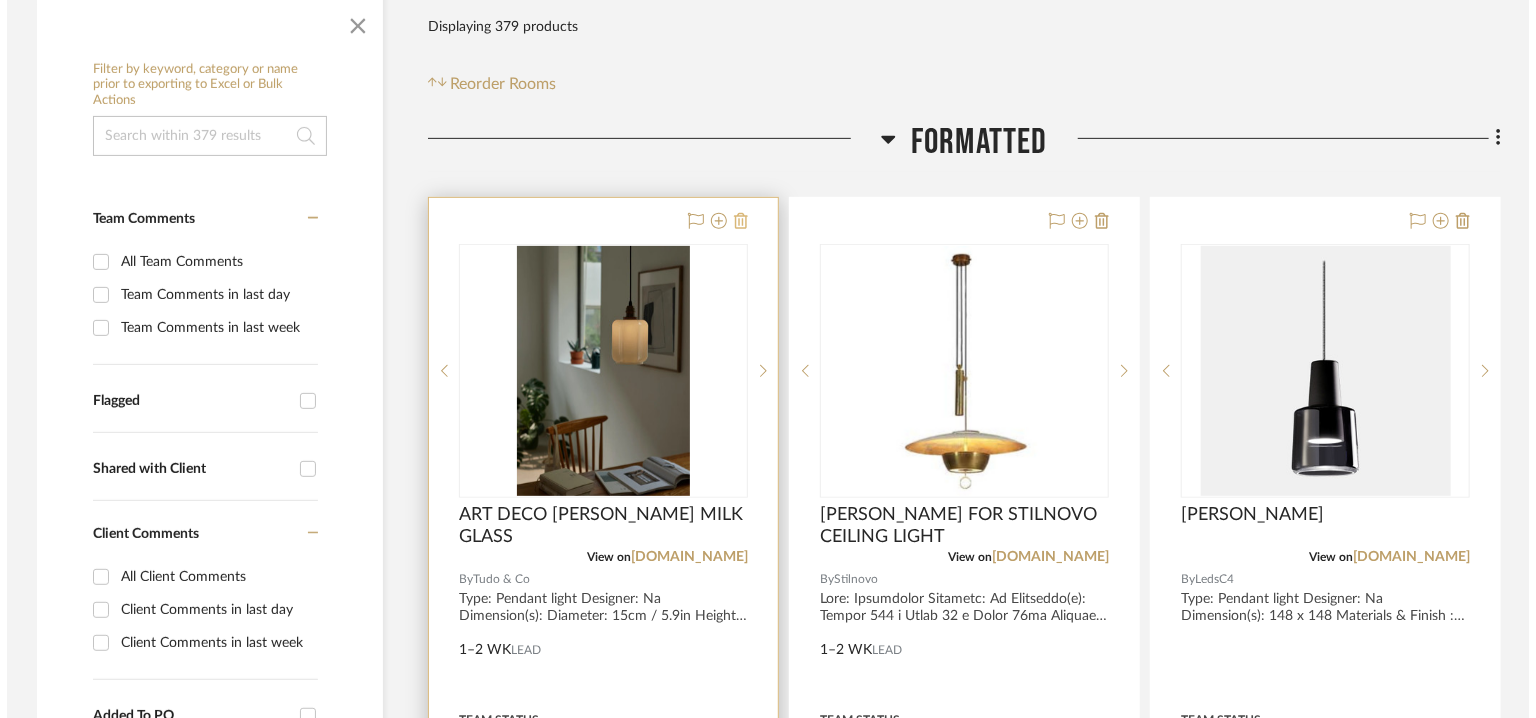 scroll, scrollTop: 0, scrollLeft: 0, axis: both 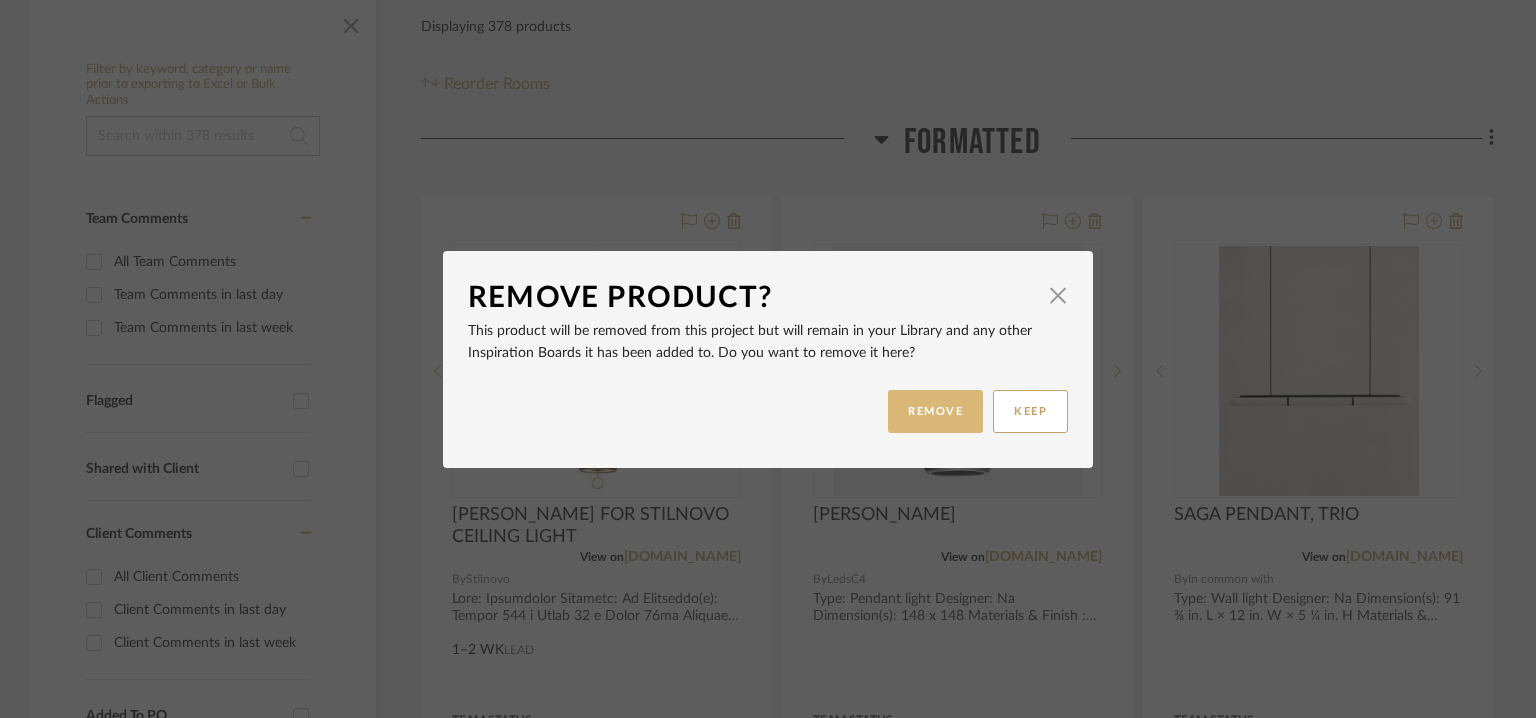 click on "REMOVE" at bounding box center [935, 411] 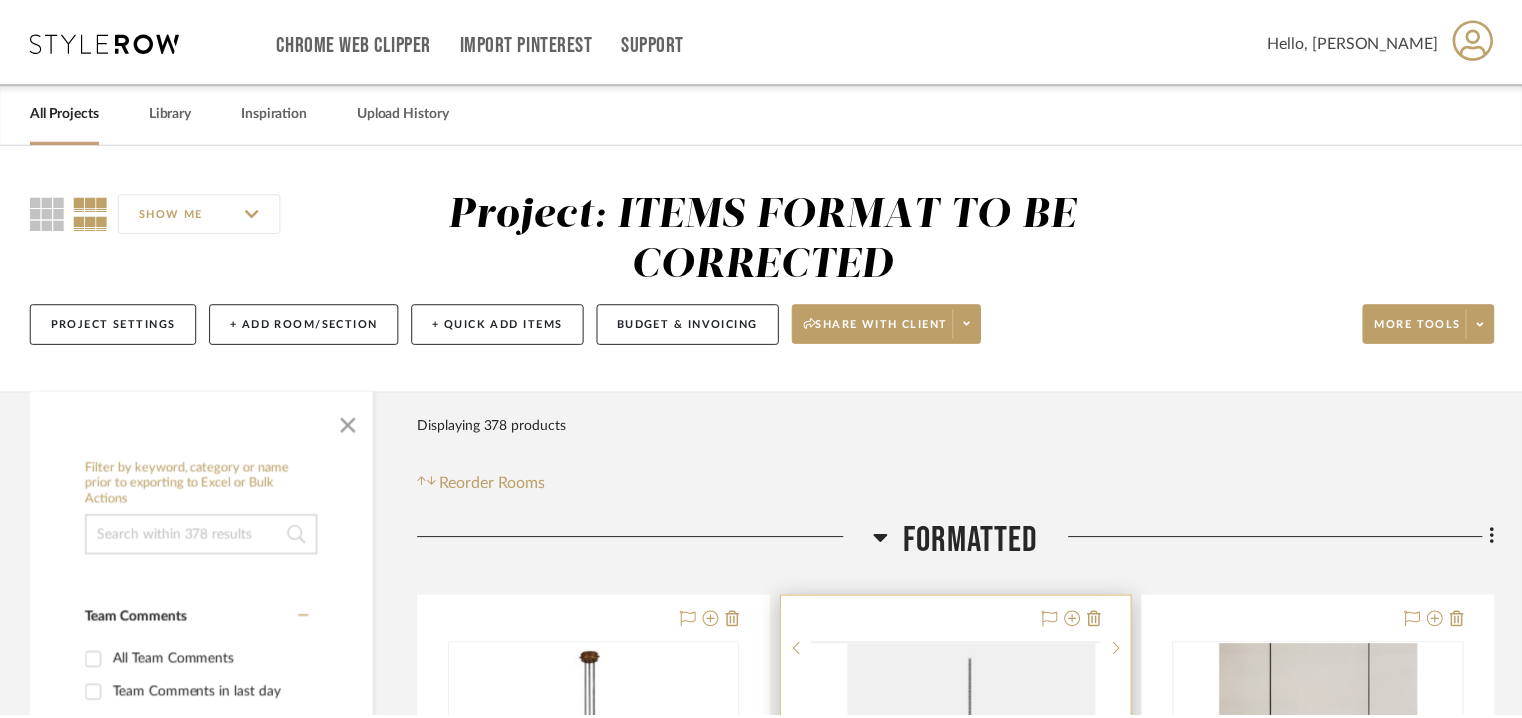 scroll, scrollTop: 400, scrollLeft: 0, axis: vertical 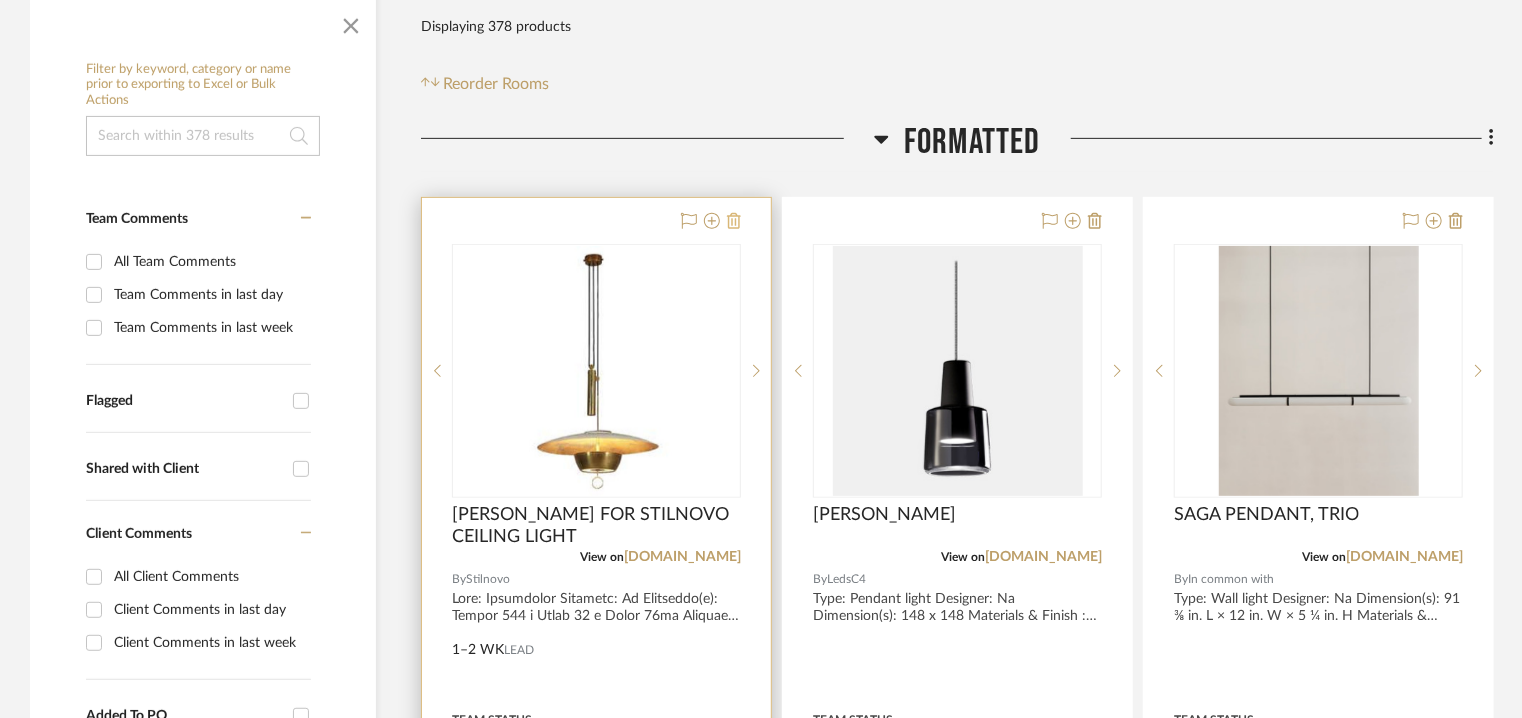 click 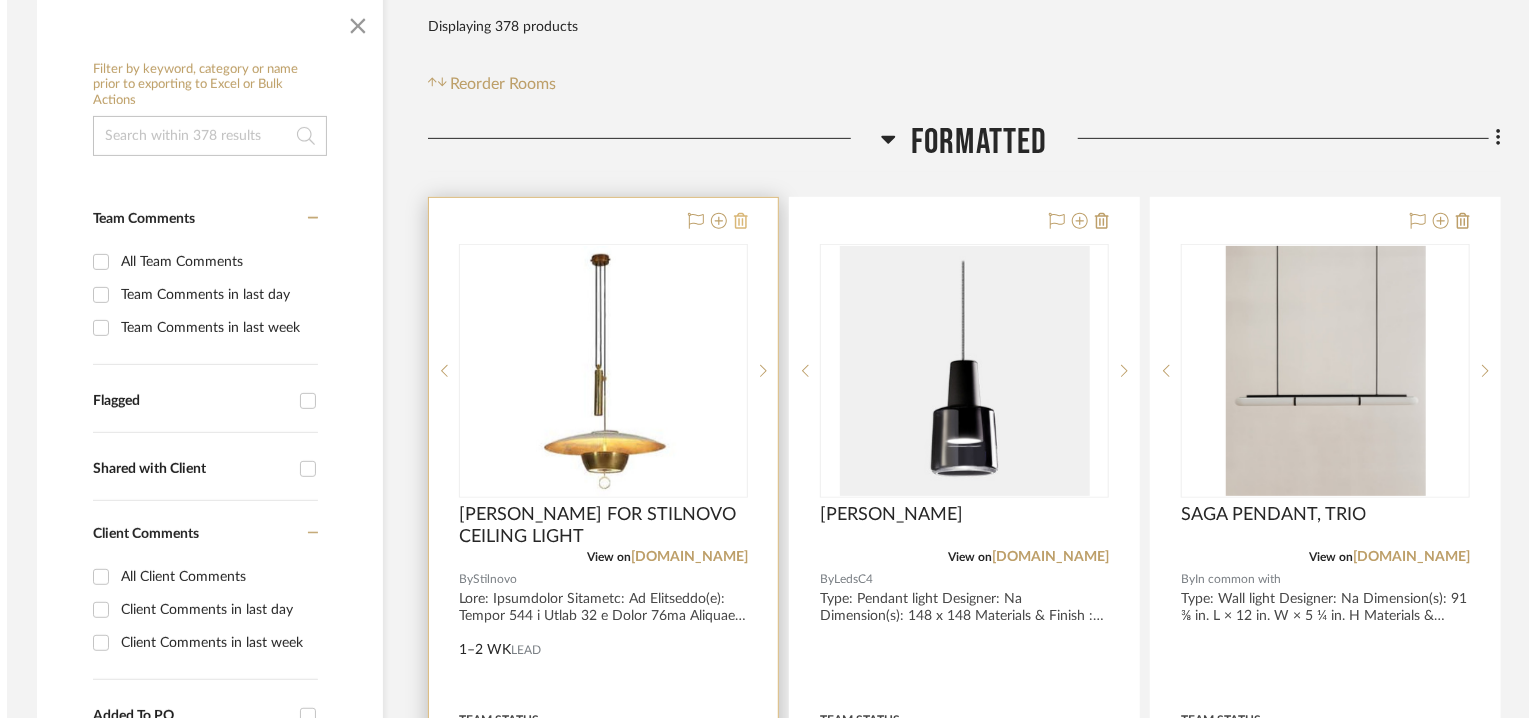 scroll, scrollTop: 0, scrollLeft: 0, axis: both 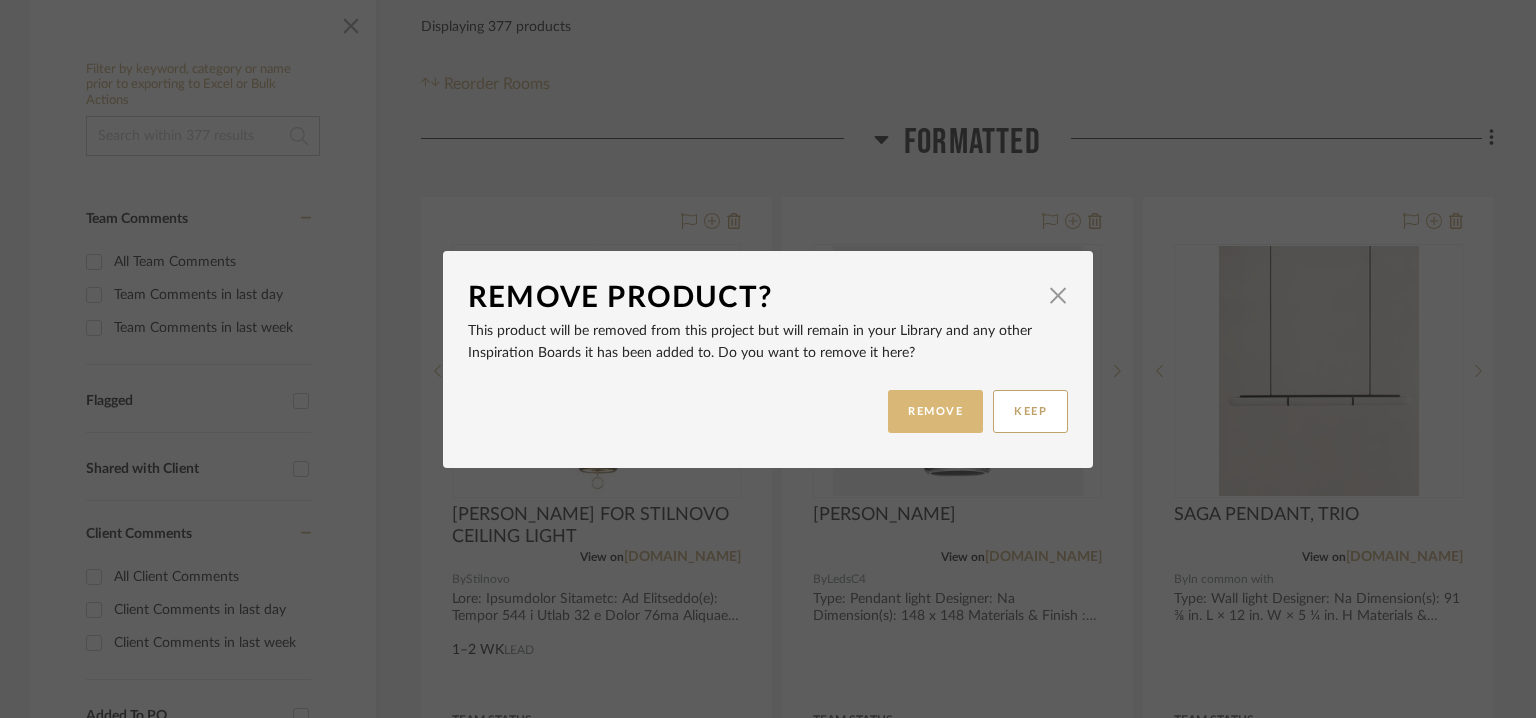 click on "REMOVE" at bounding box center [935, 411] 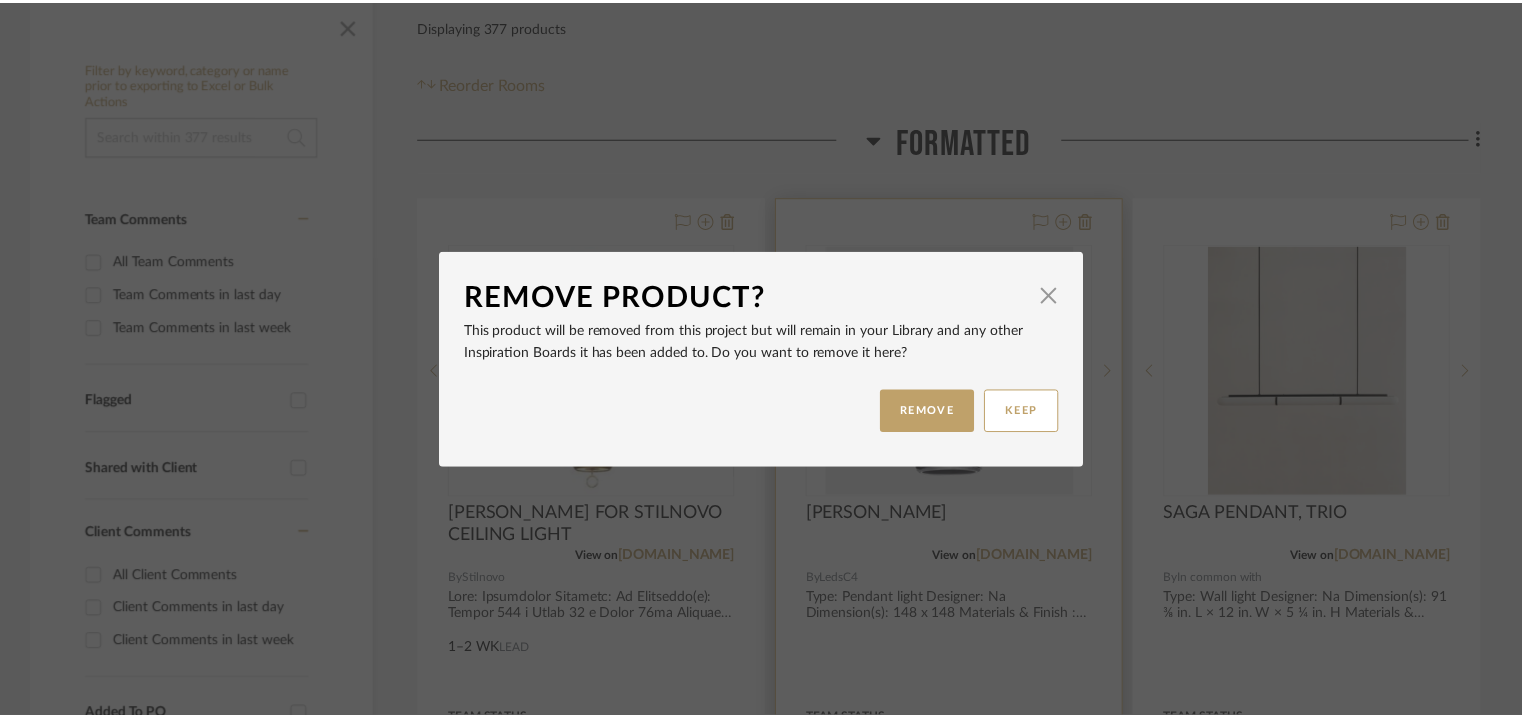scroll, scrollTop: 400, scrollLeft: 0, axis: vertical 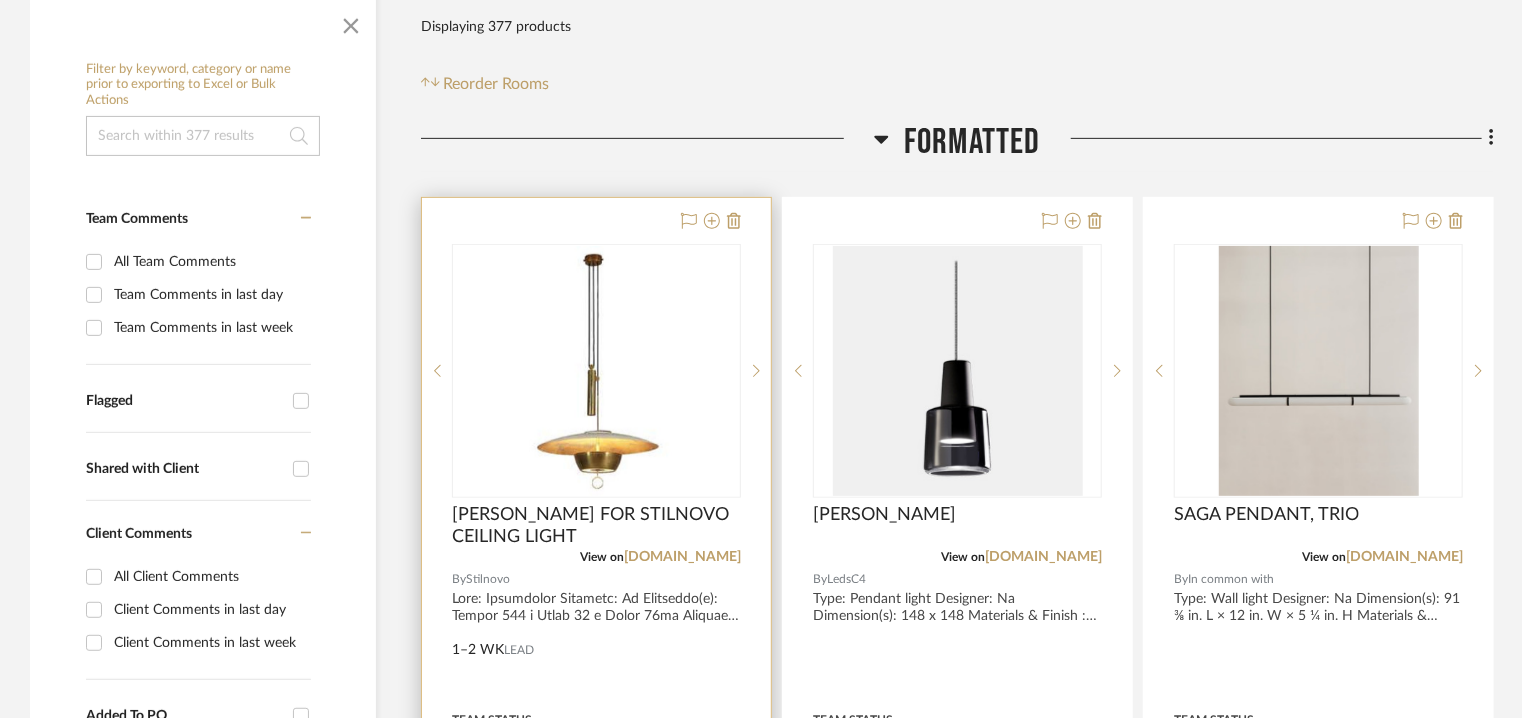 click at bounding box center (596, 635) 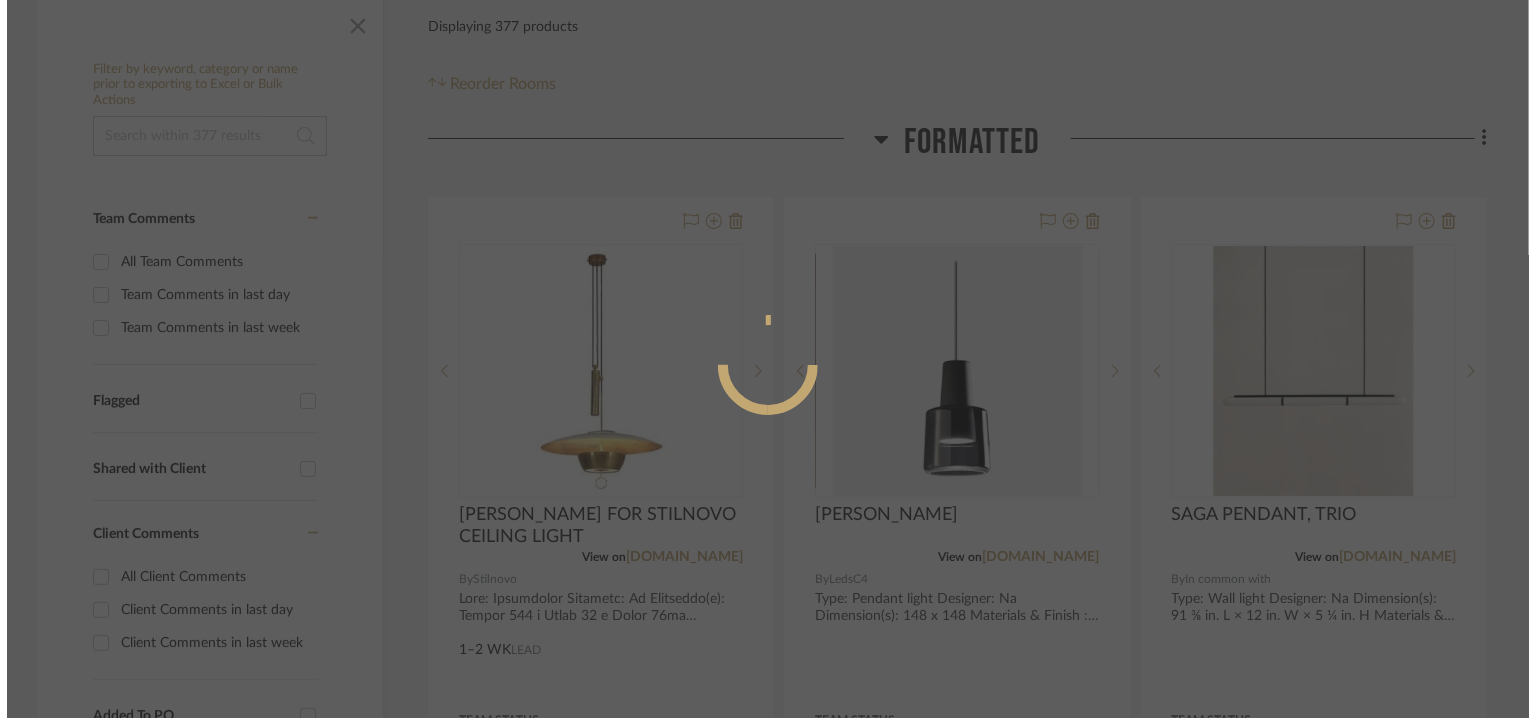 scroll, scrollTop: 0, scrollLeft: 0, axis: both 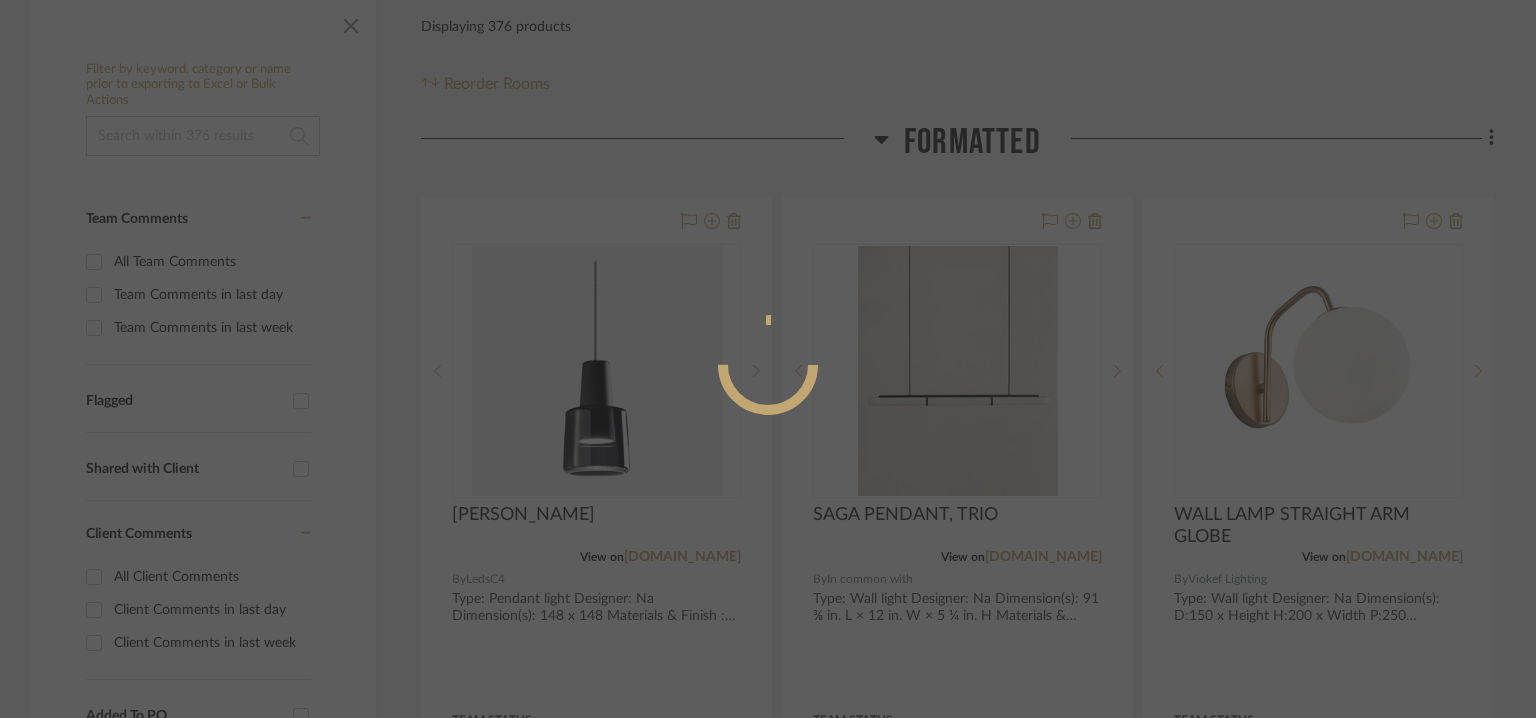 click at bounding box center (768, 359) 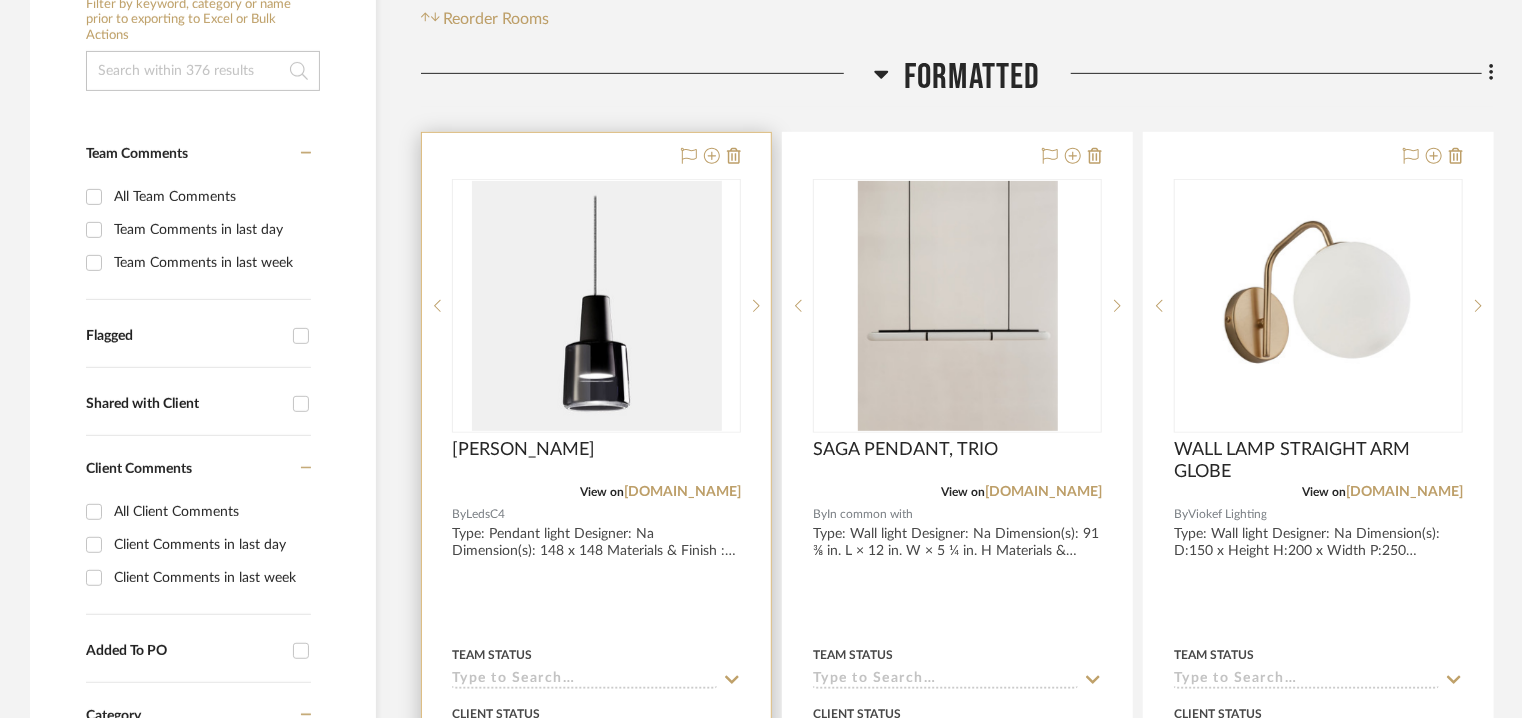 scroll, scrollTop: 500, scrollLeft: 0, axis: vertical 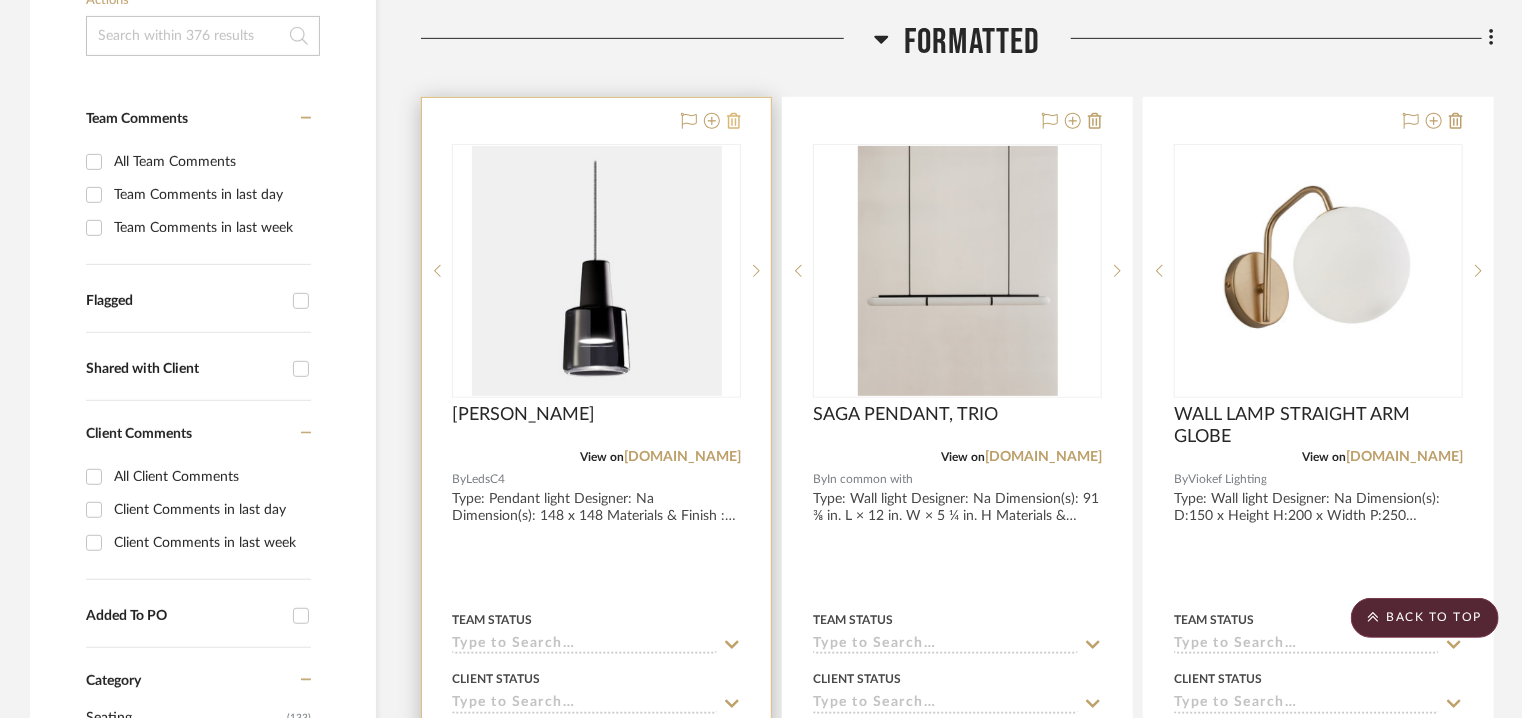 click 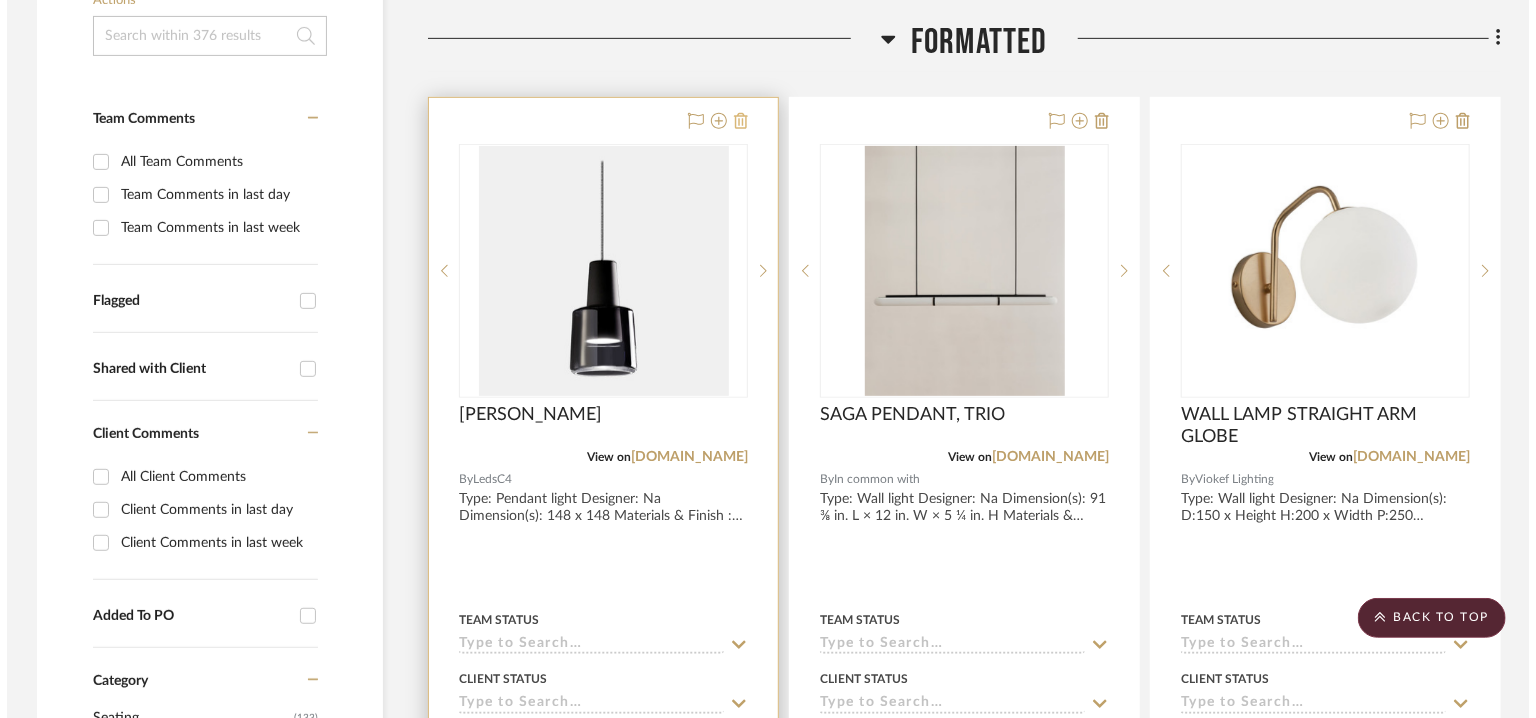 scroll, scrollTop: 0, scrollLeft: 0, axis: both 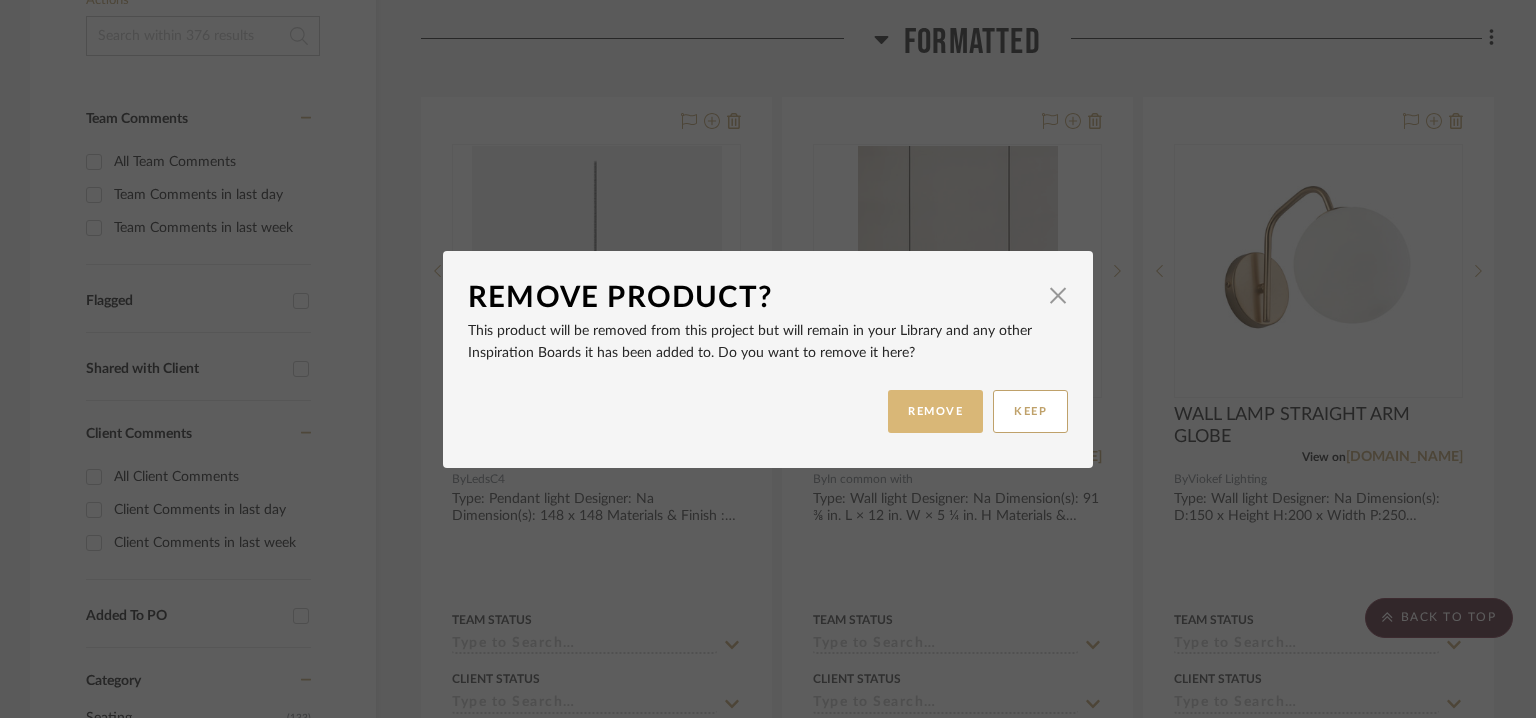 click on "REMOVE" at bounding box center (935, 411) 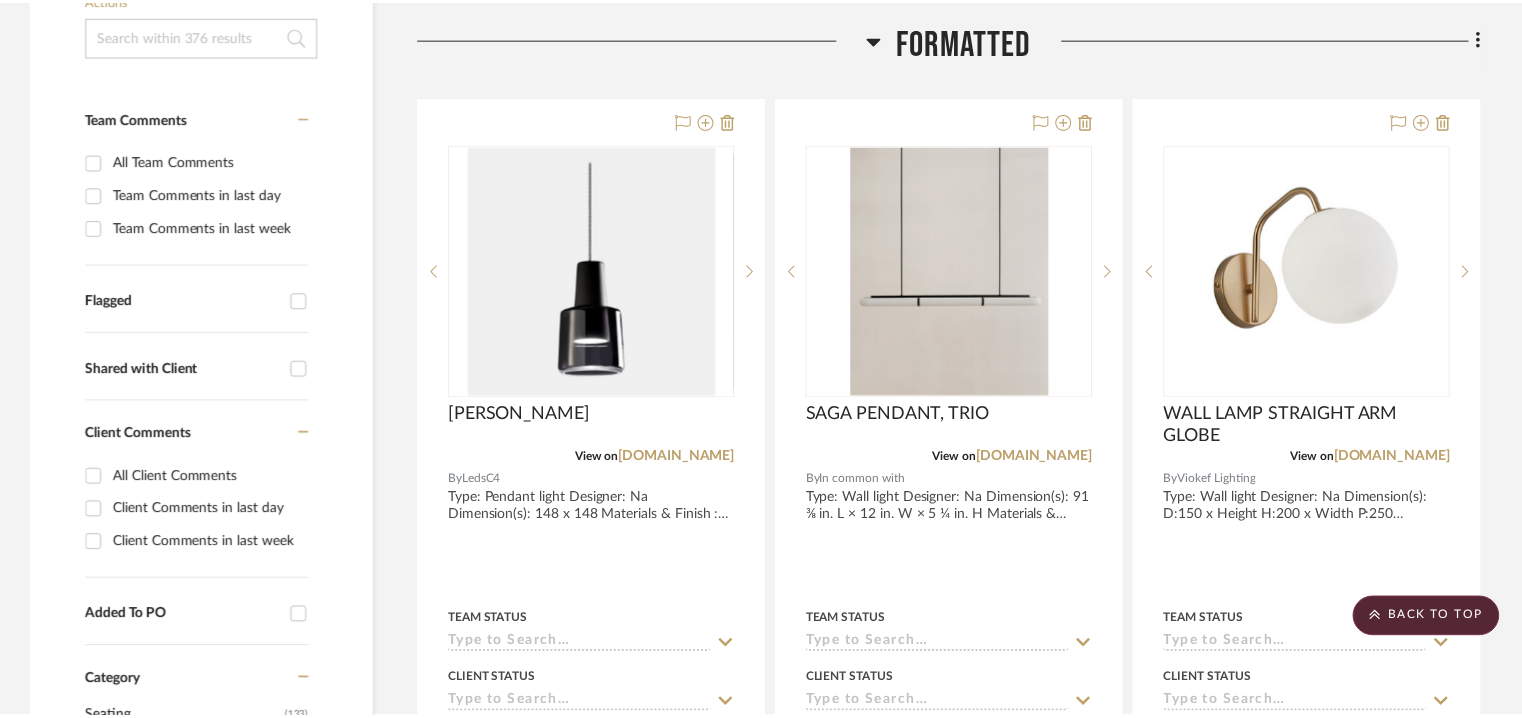 scroll, scrollTop: 500, scrollLeft: 0, axis: vertical 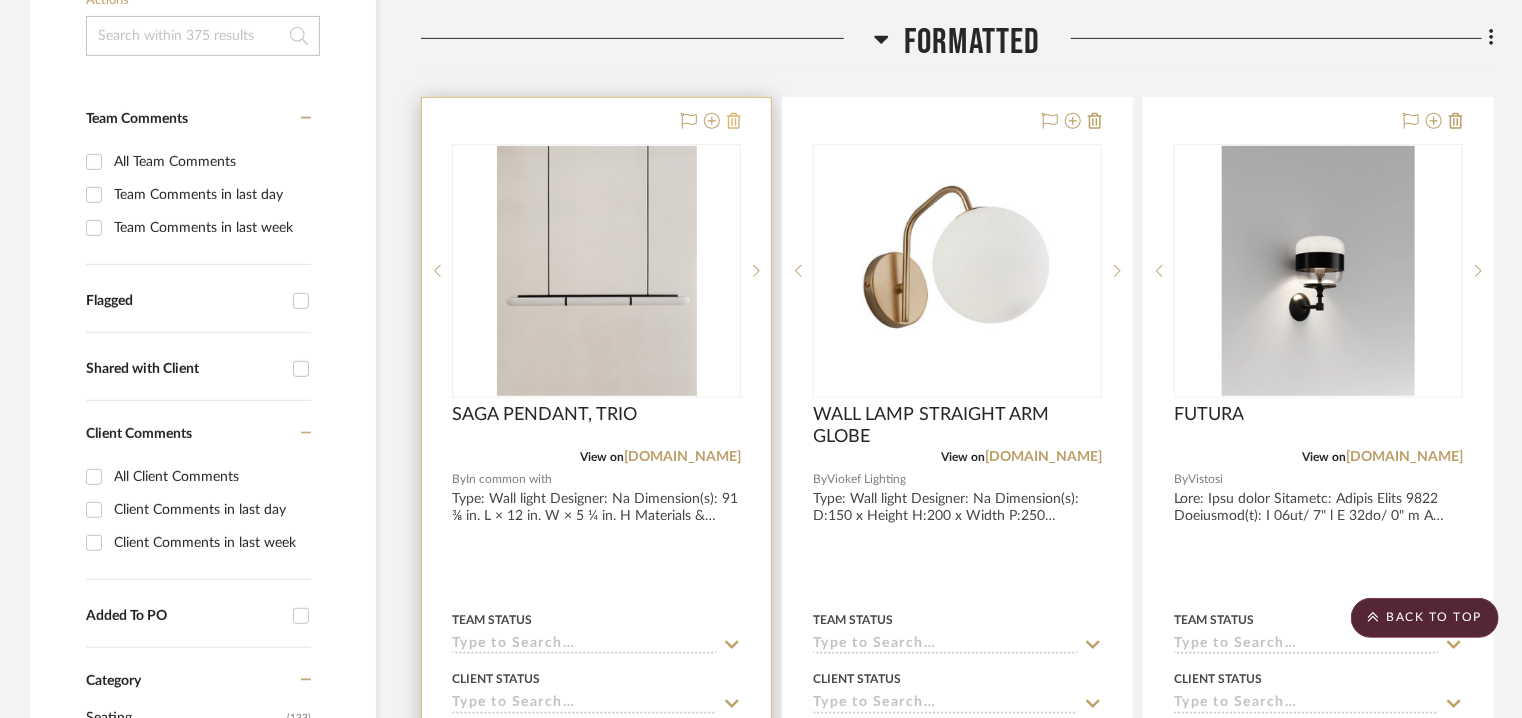click 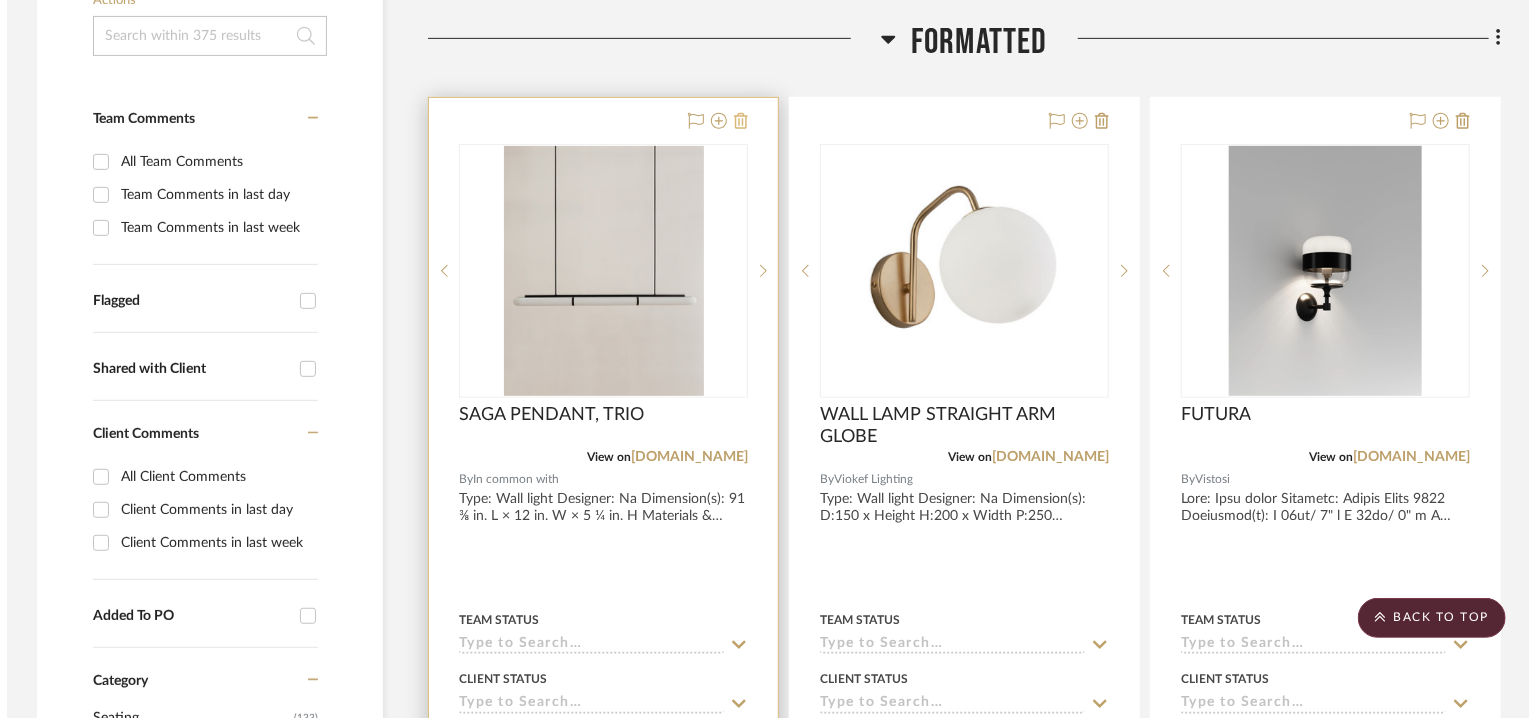 scroll, scrollTop: 0, scrollLeft: 0, axis: both 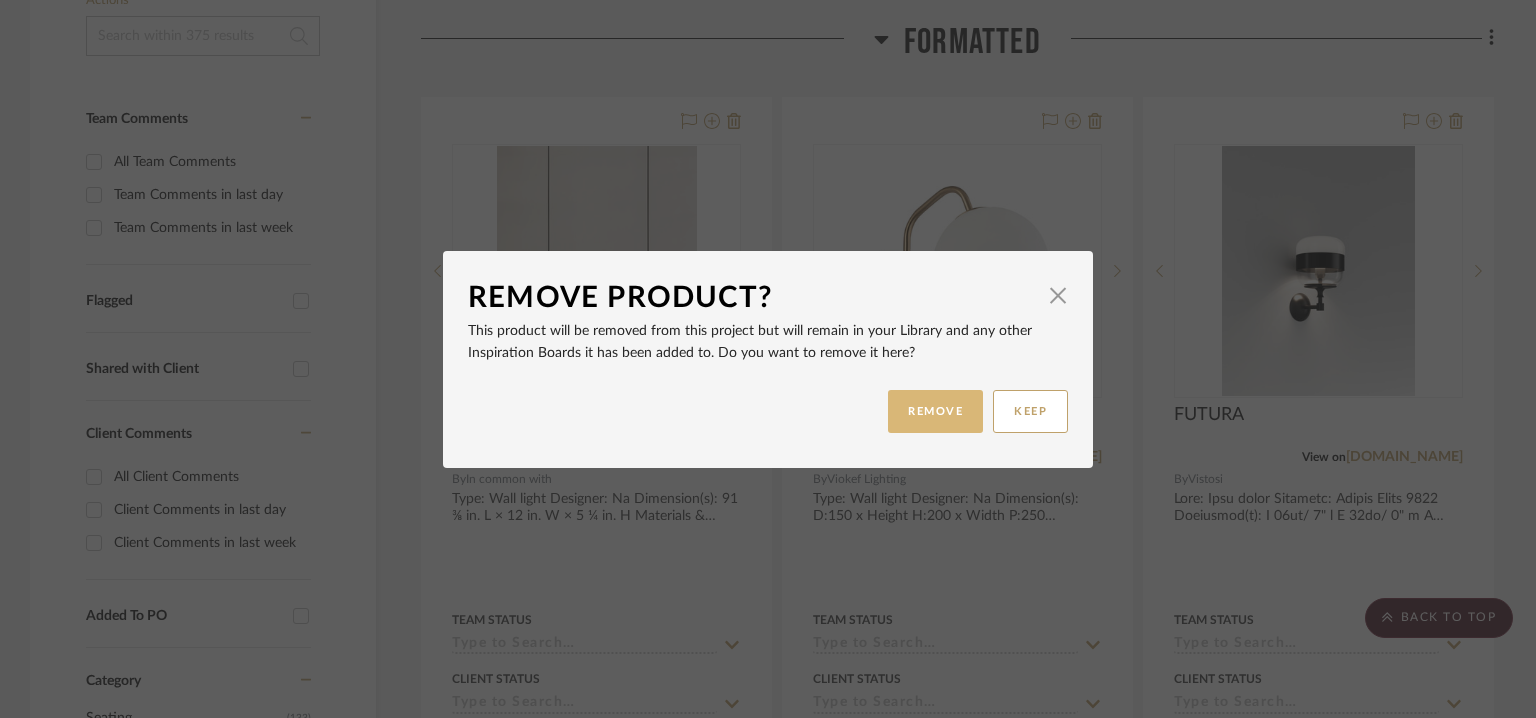 click on "REMOVE" at bounding box center [935, 411] 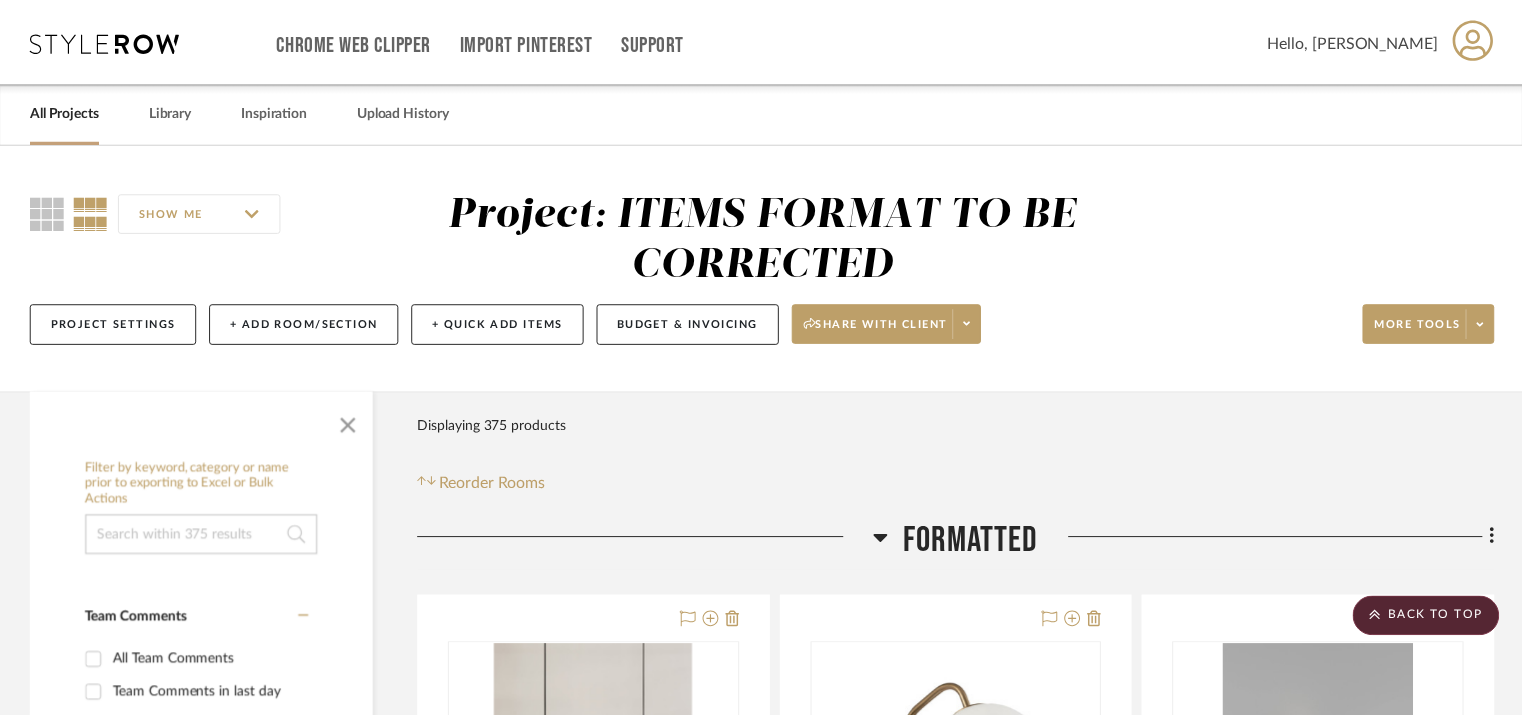 scroll, scrollTop: 500, scrollLeft: 0, axis: vertical 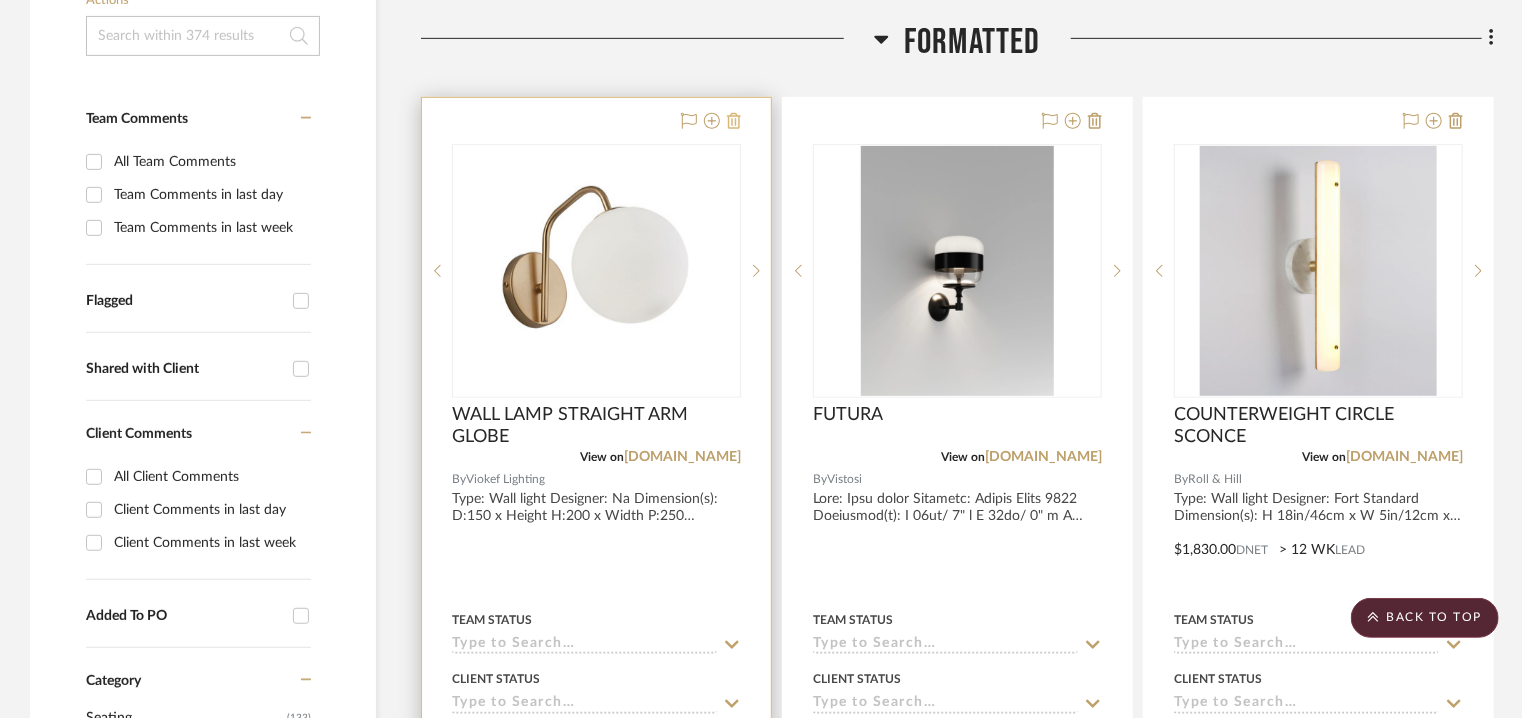 click 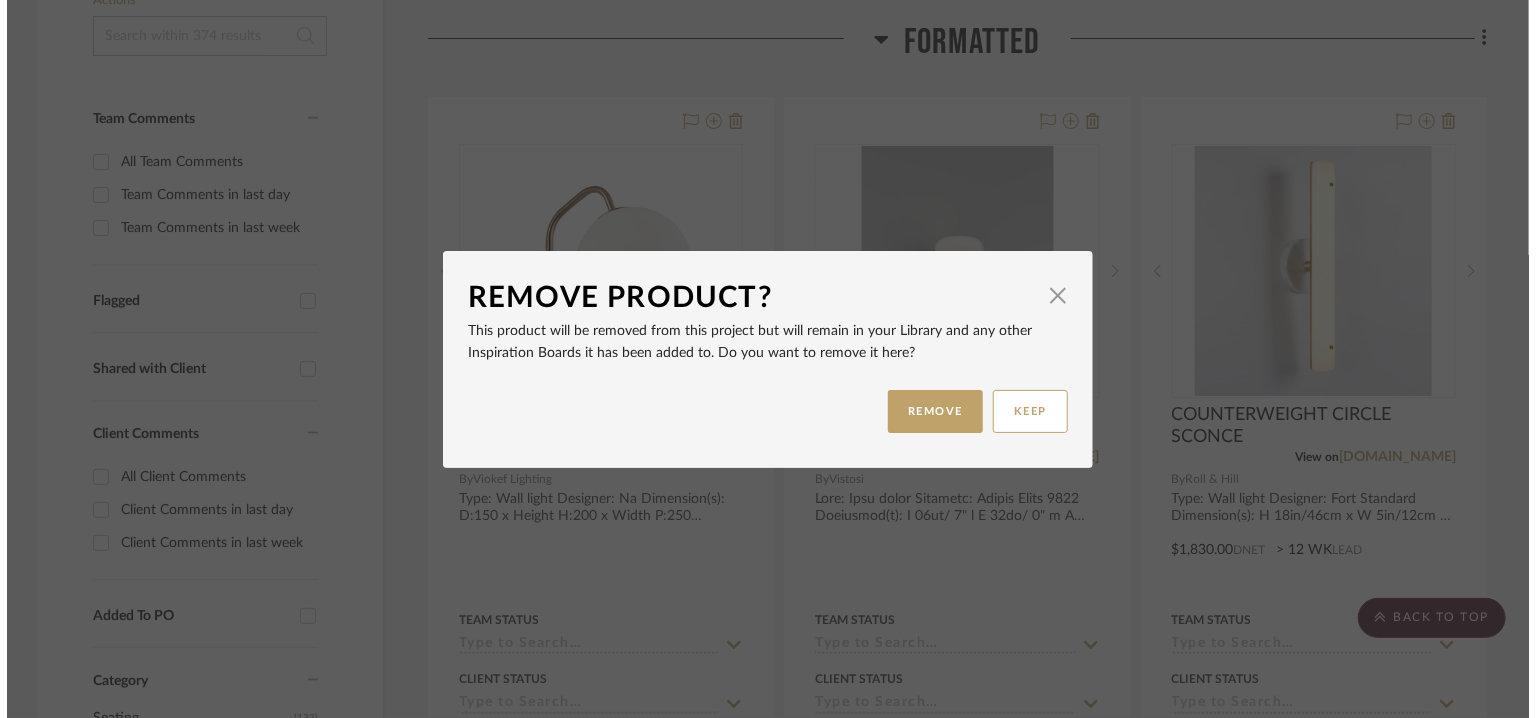 scroll, scrollTop: 0, scrollLeft: 0, axis: both 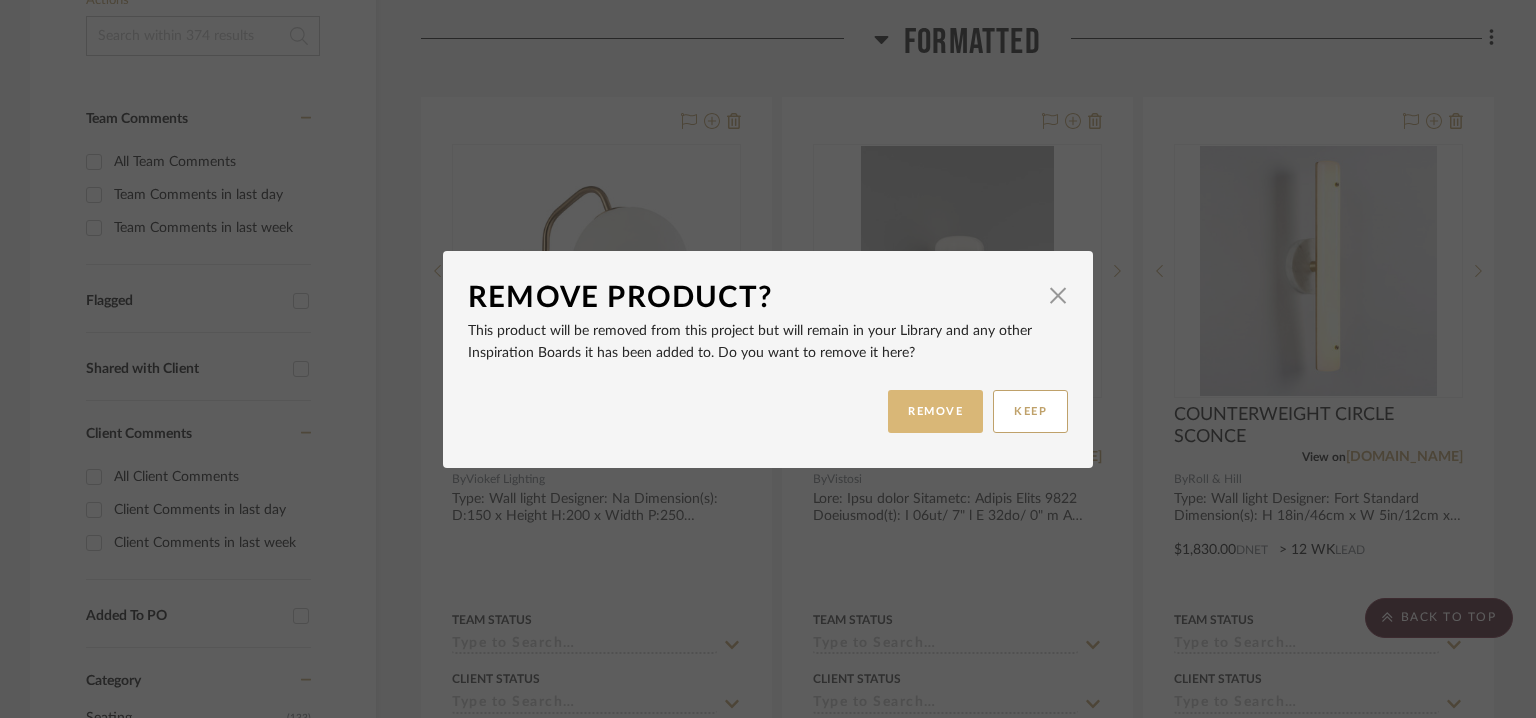 click on "REMOVE" at bounding box center (935, 411) 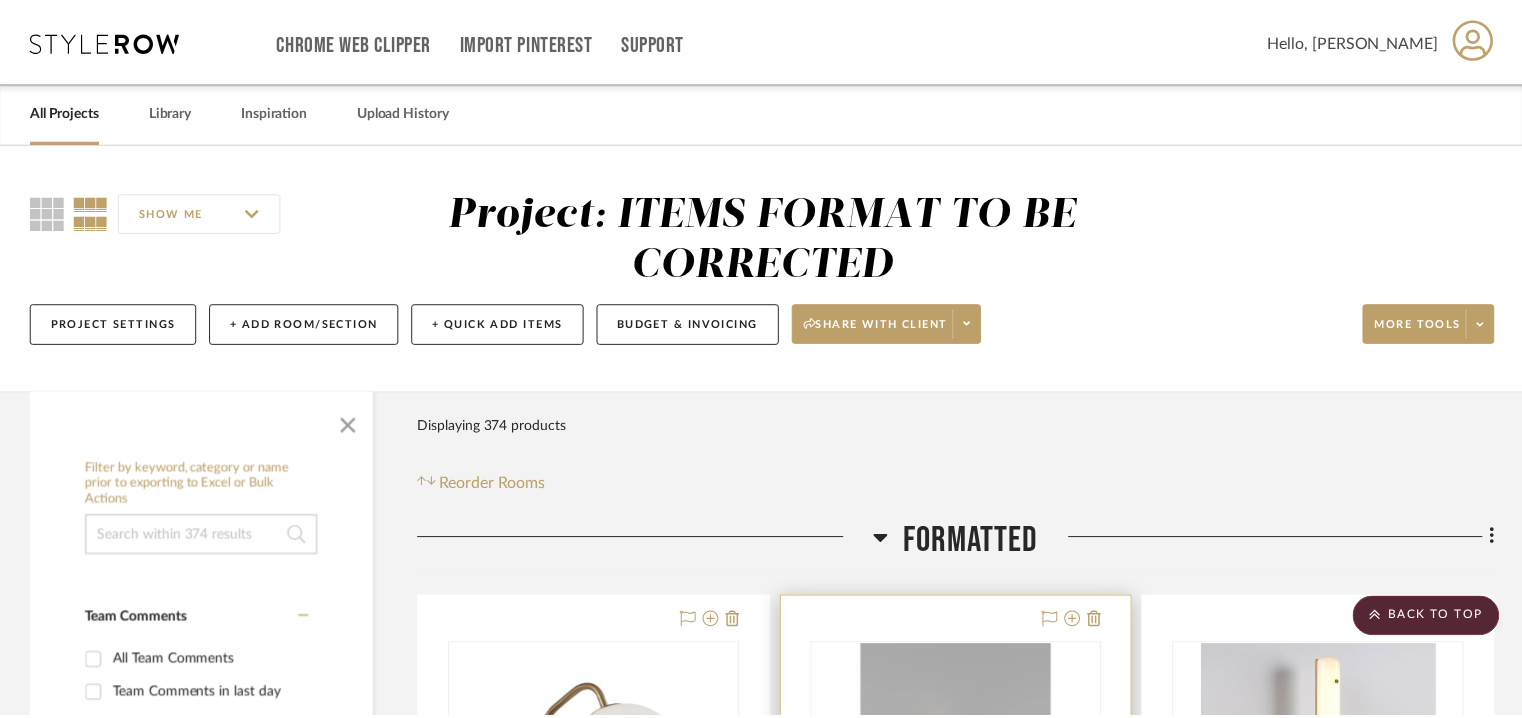 scroll, scrollTop: 500, scrollLeft: 0, axis: vertical 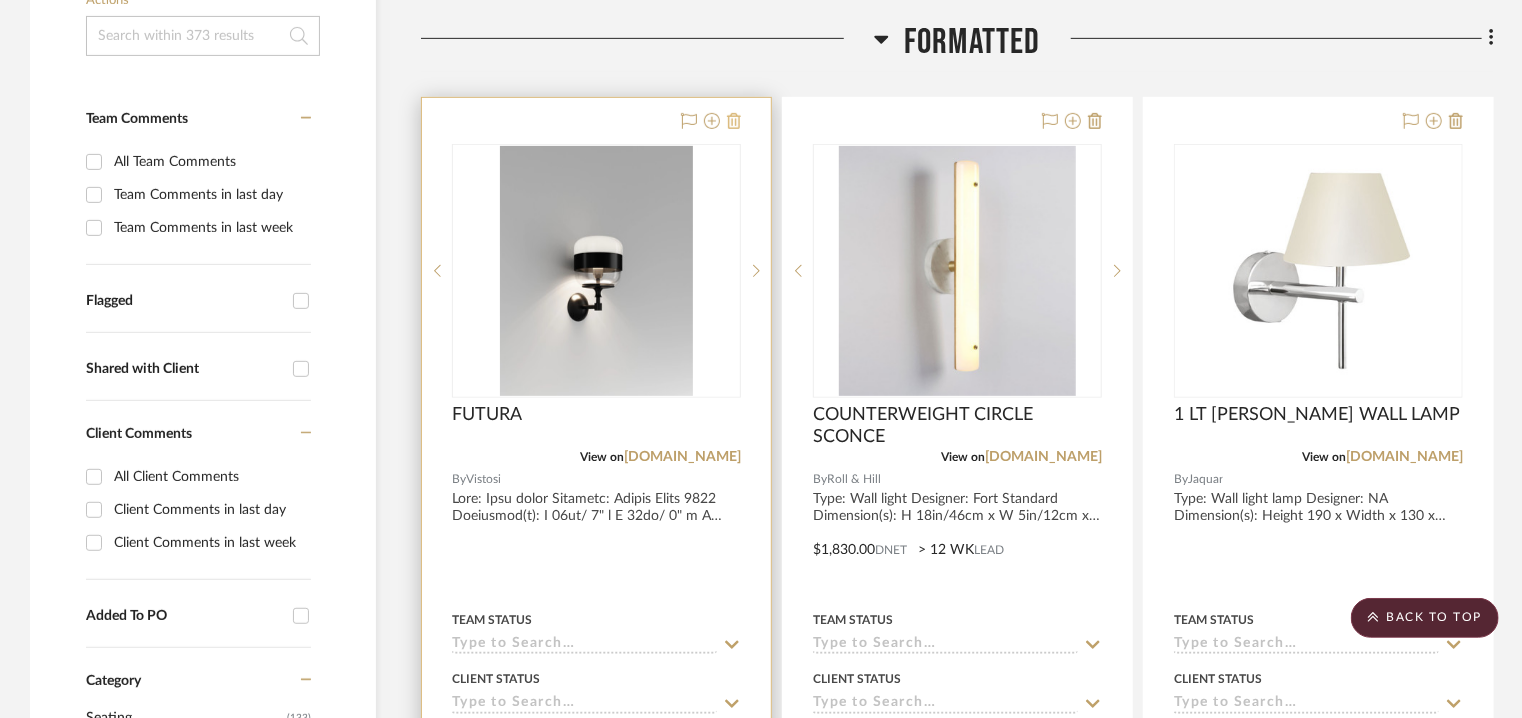 click 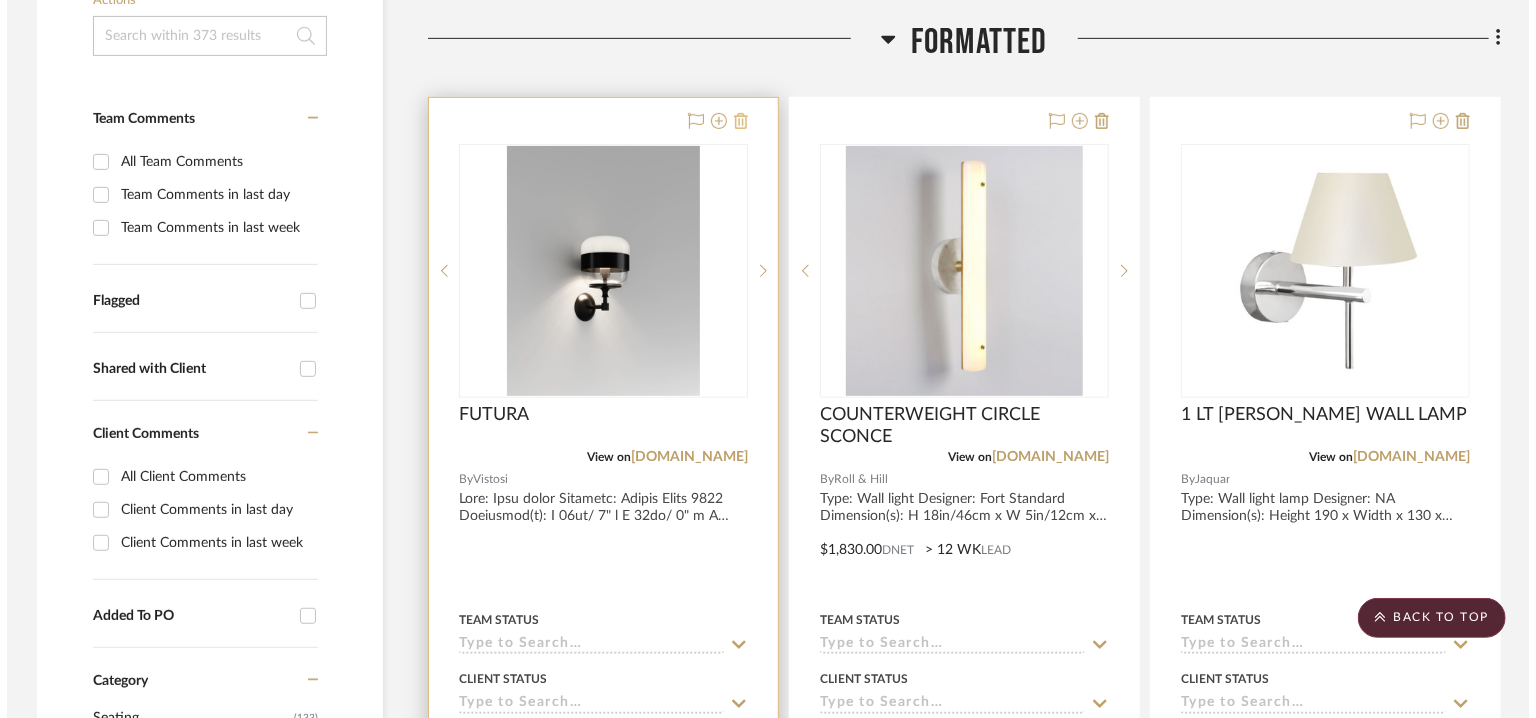 scroll, scrollTop: 0, scrollLeft: 0, axis: both 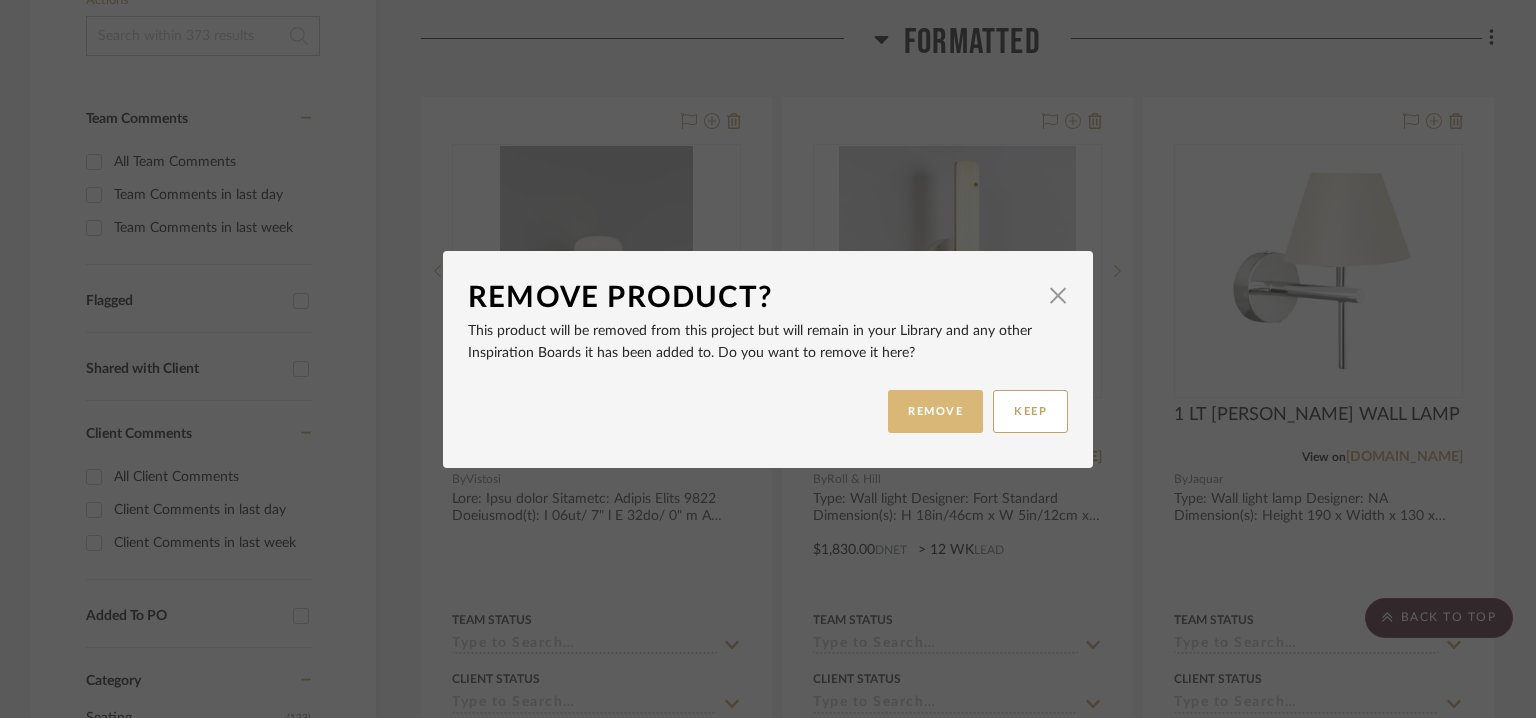 click on "REMOVE" at bounding box center (935, 411) 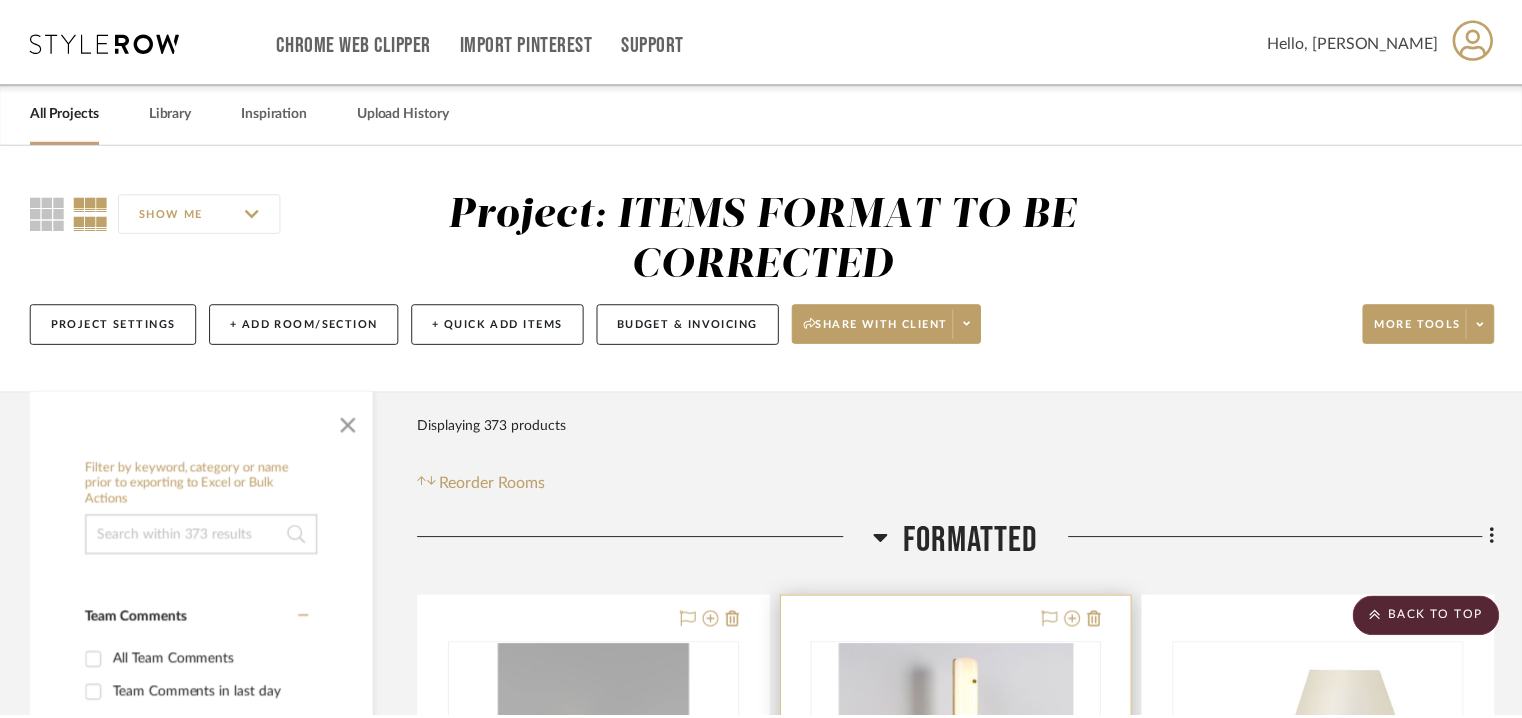 scroll, scrollTop: 500, scrollLeft: 0, axis: vertical 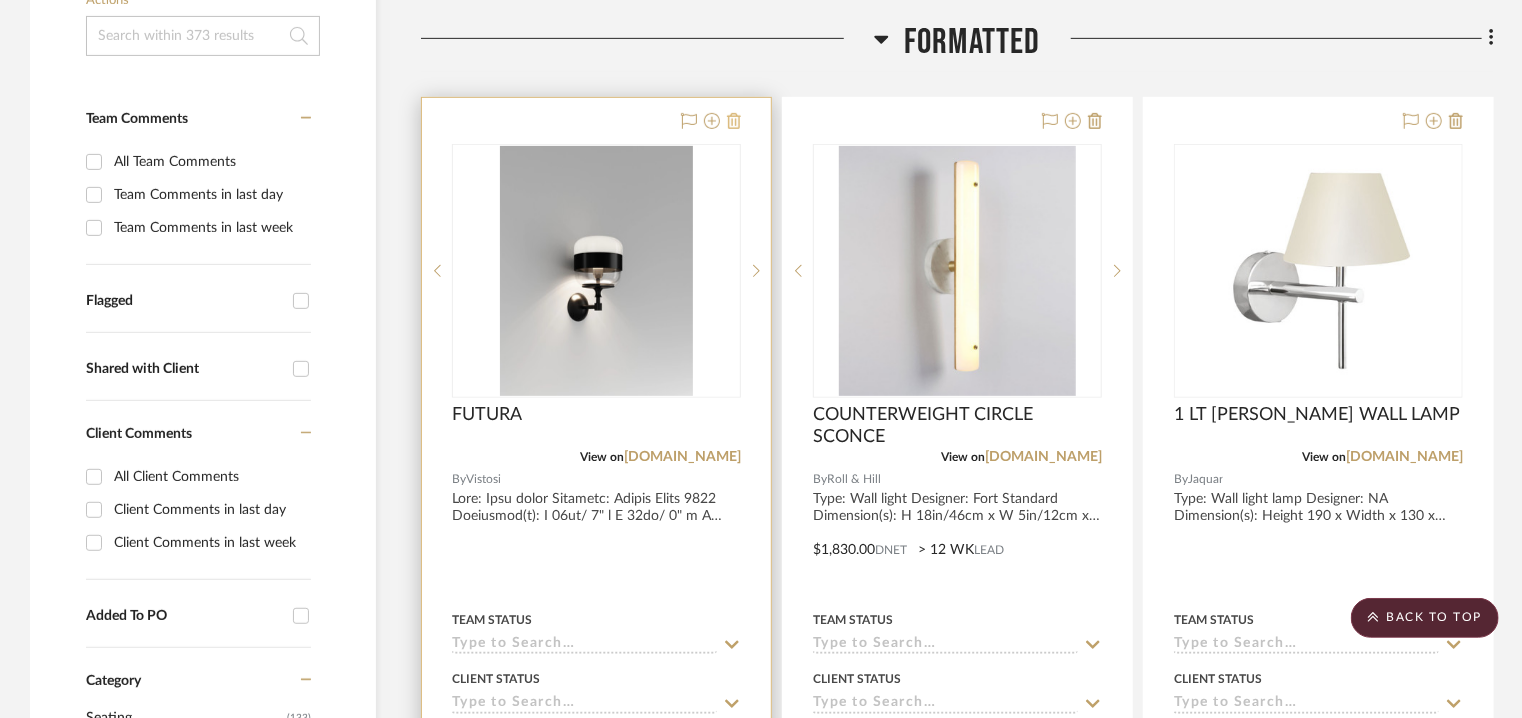 click 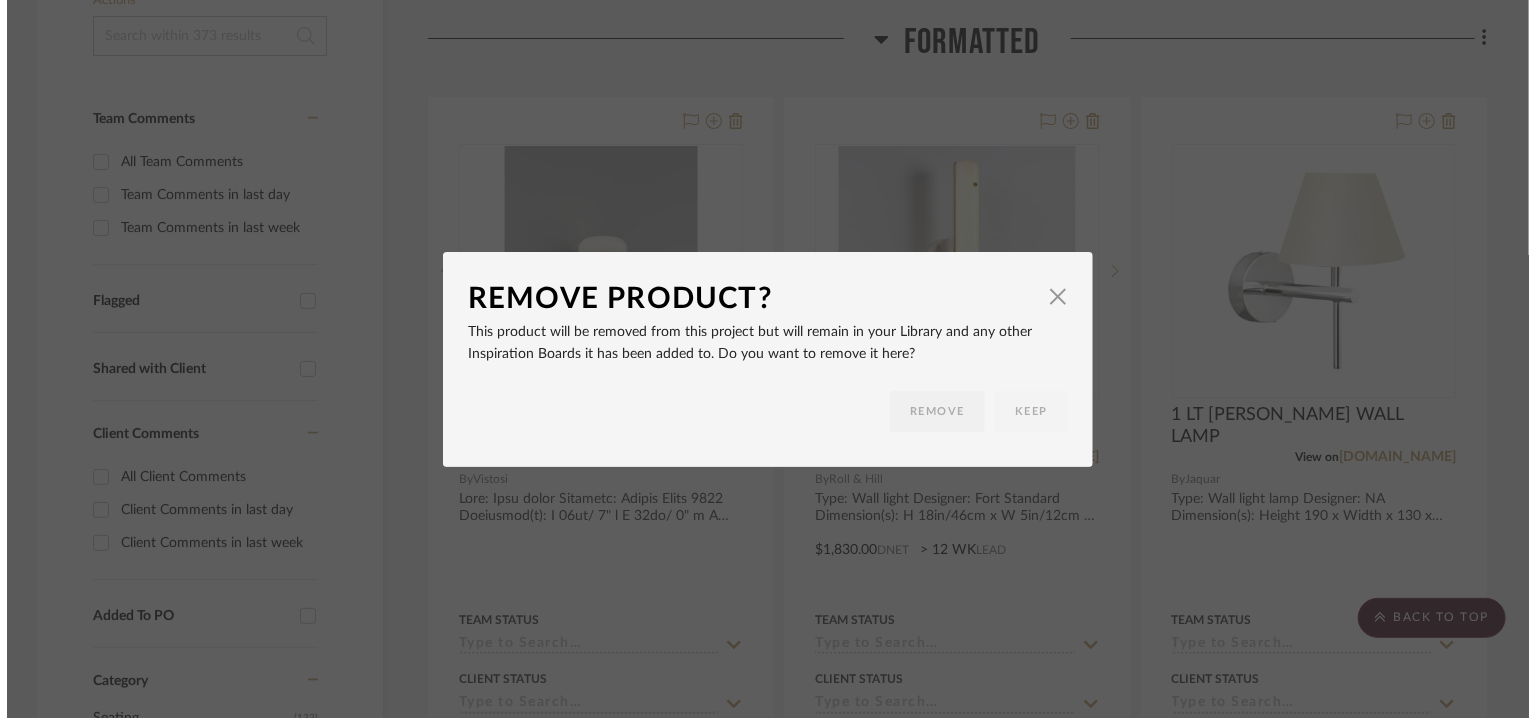 scroll, scrollTop: 0, scrollLeft: 0, axis: both 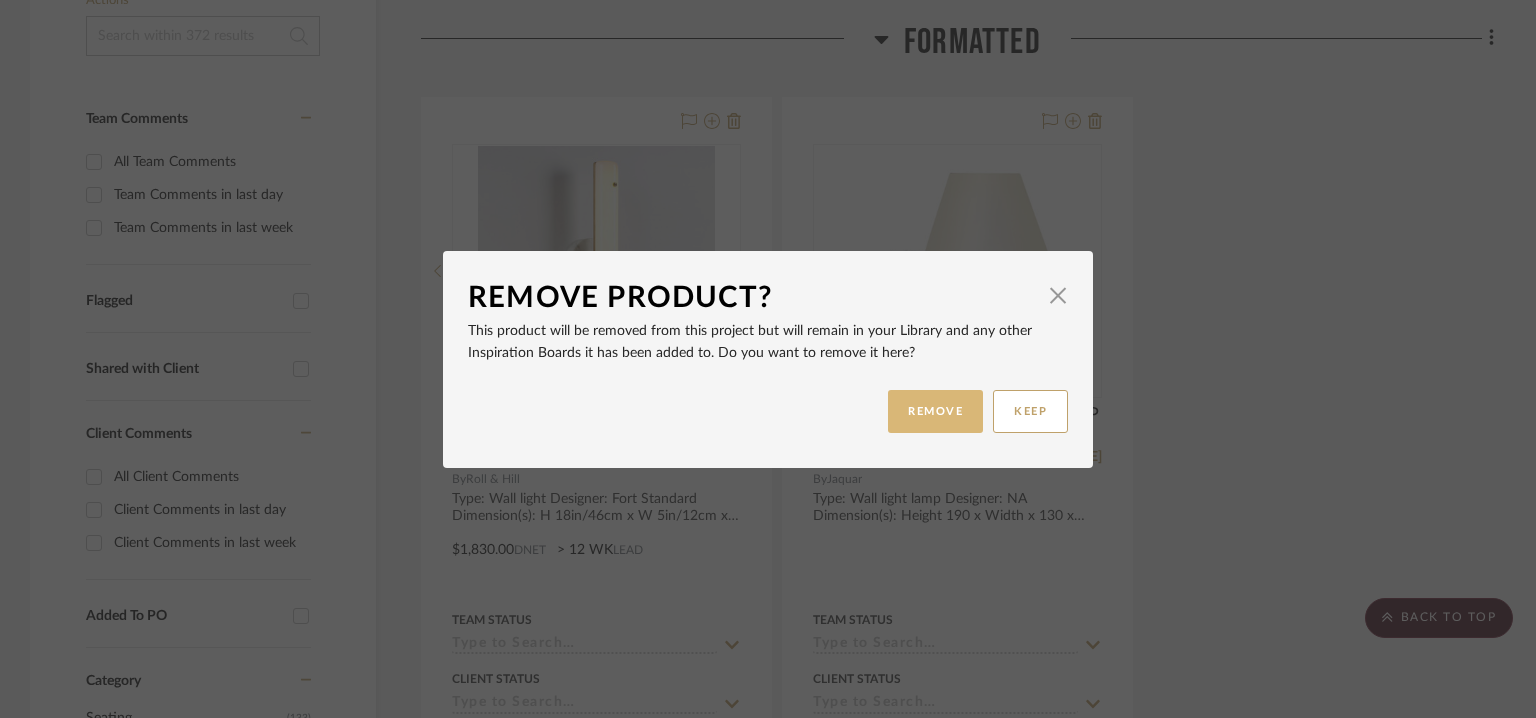 click on "REMOVE" at bounding box center [935, 411] 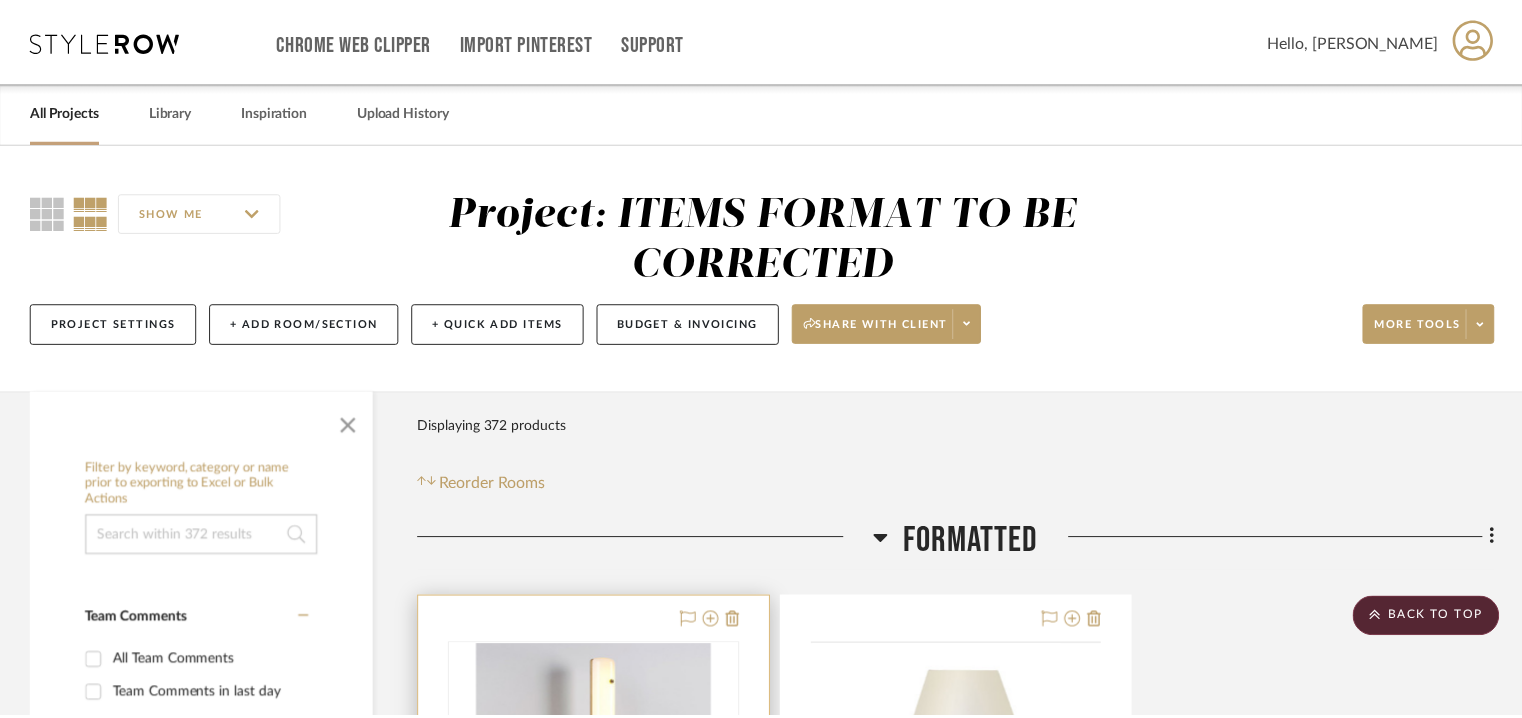 scroll, scrollTop: 500, scrollLeft: 0, axis: vertical 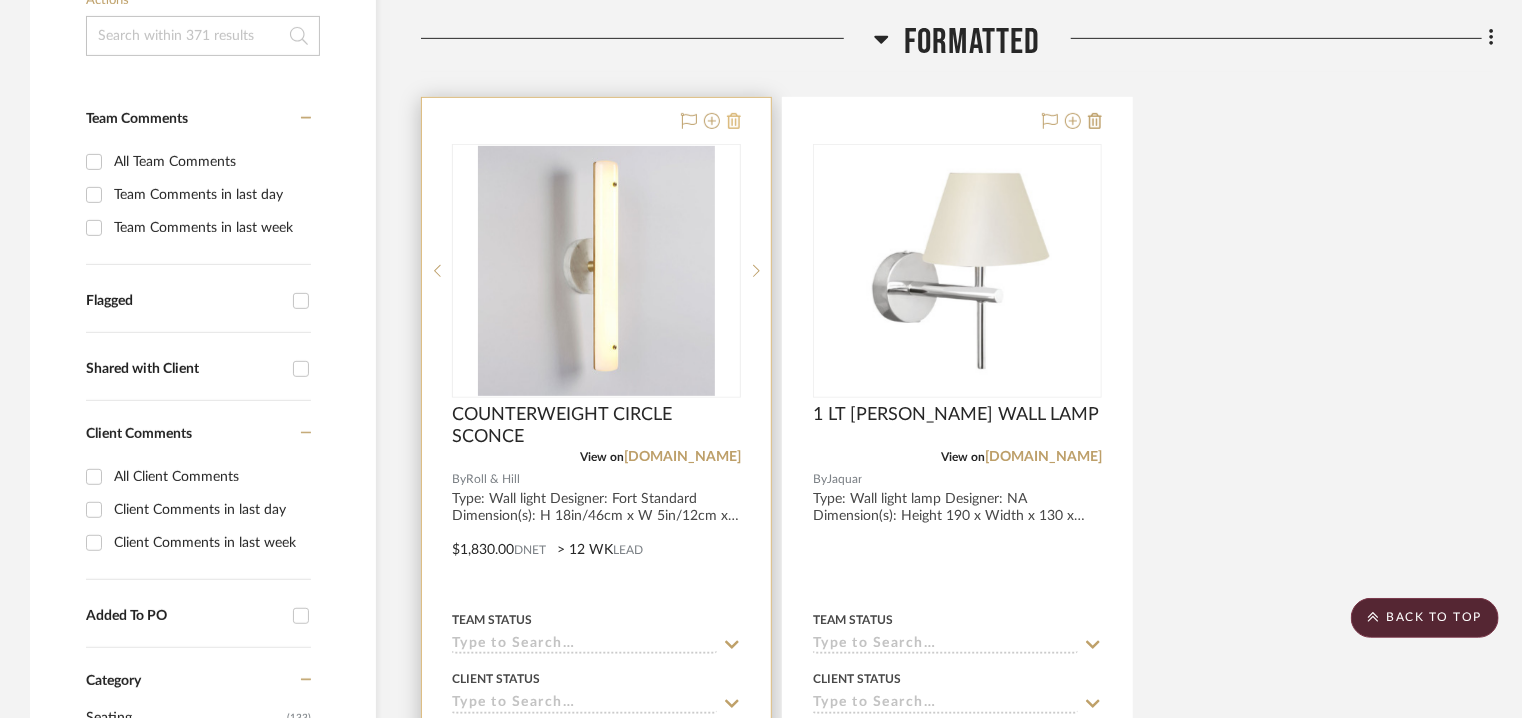 click 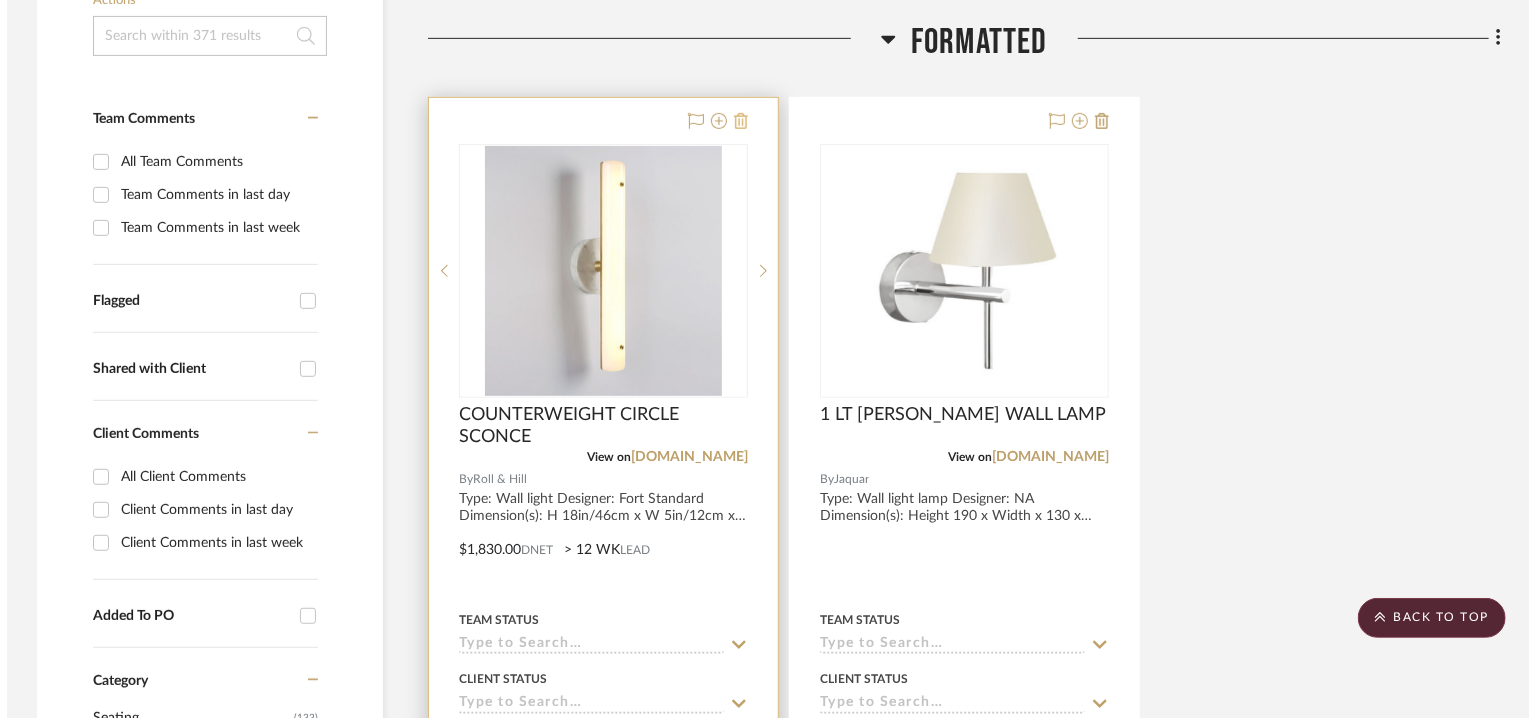 scroll, scrollTop: 0, scrollLeft: 0, axis: both 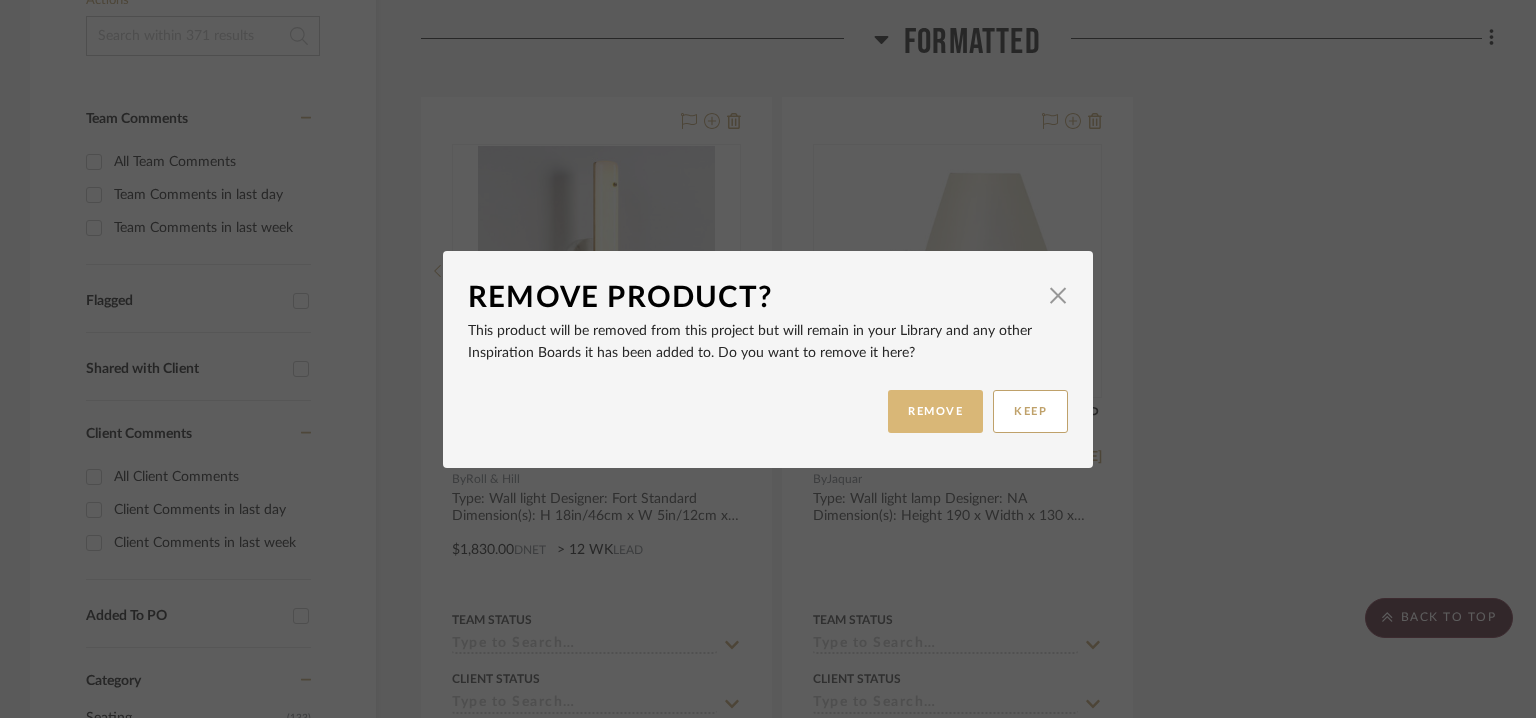 click on "REMOVE" at bounding box center (935, 411) 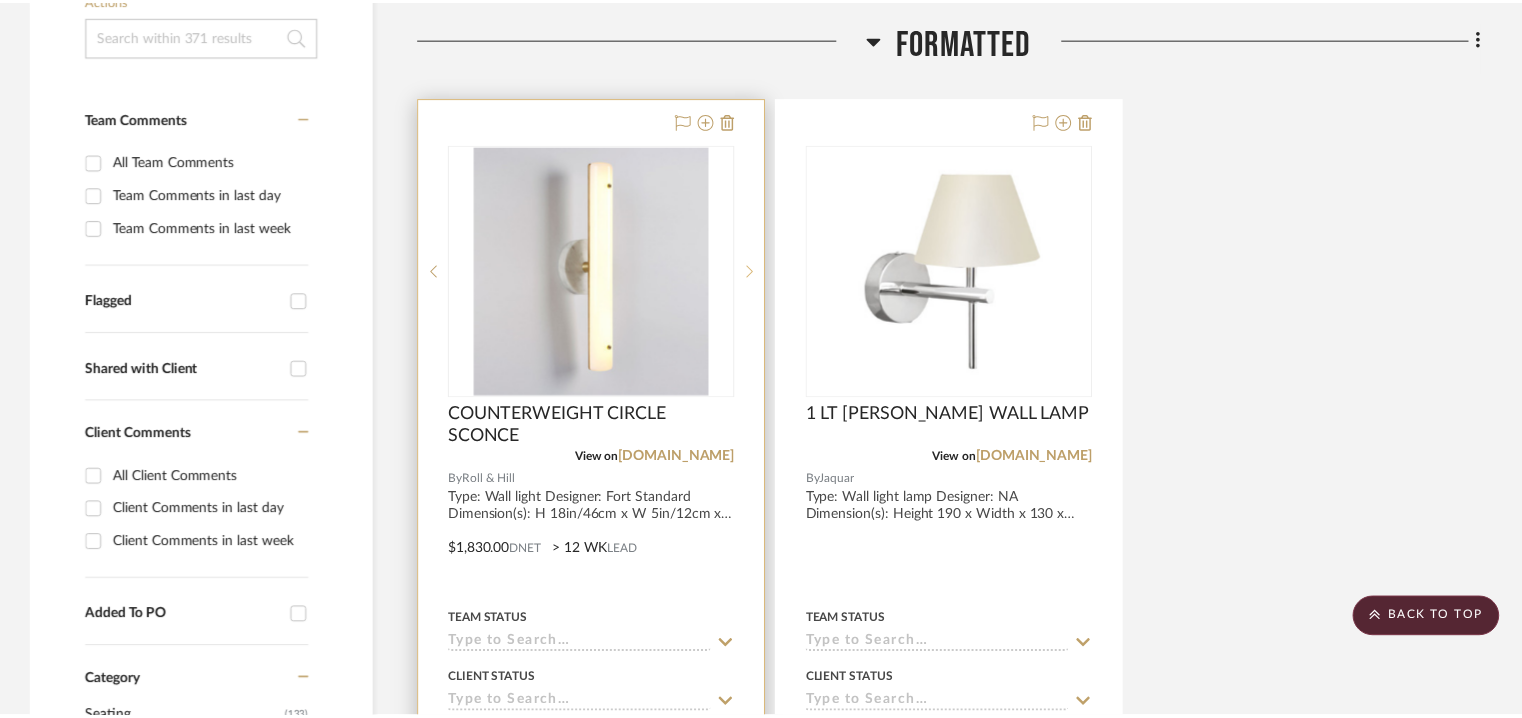 scroll, scrollTop: 500, scrollLeft: 0, axis: vertical 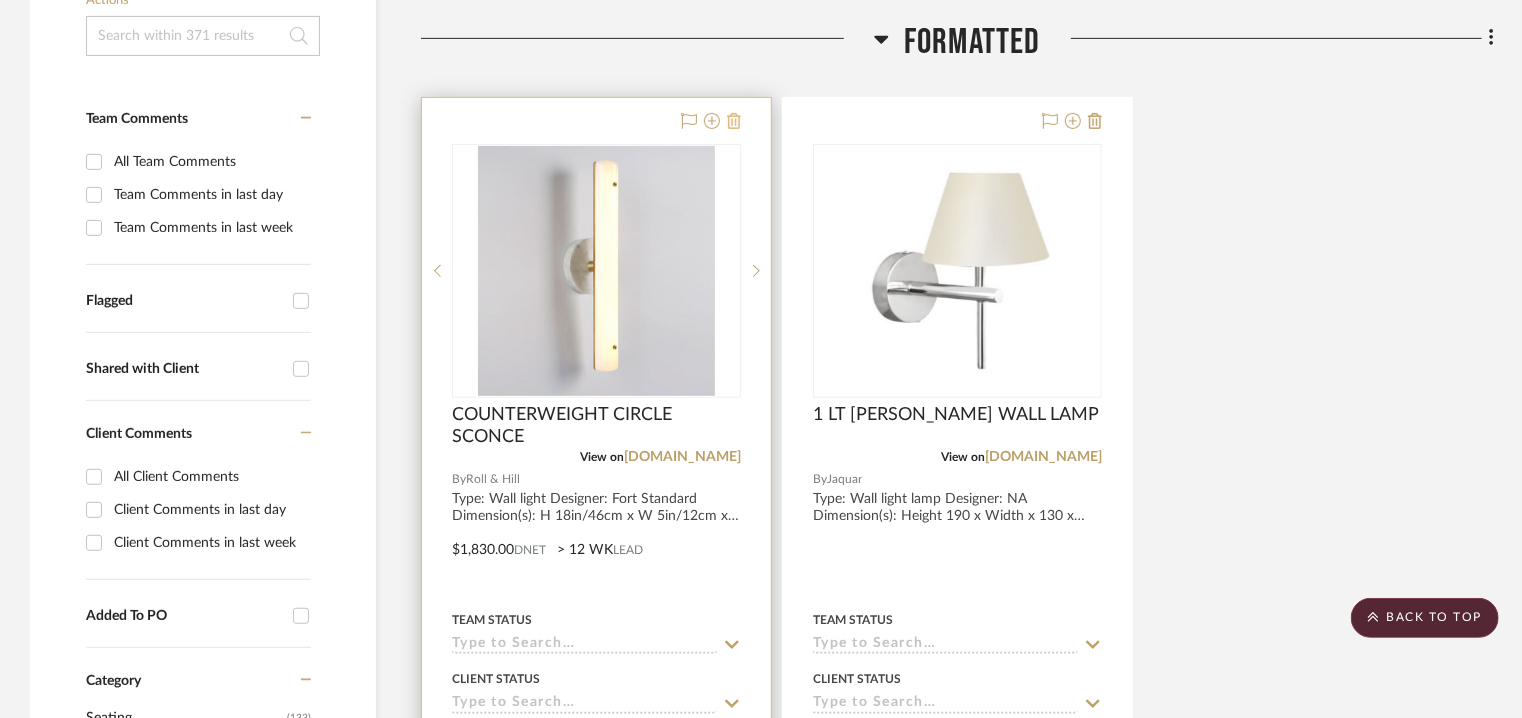 click 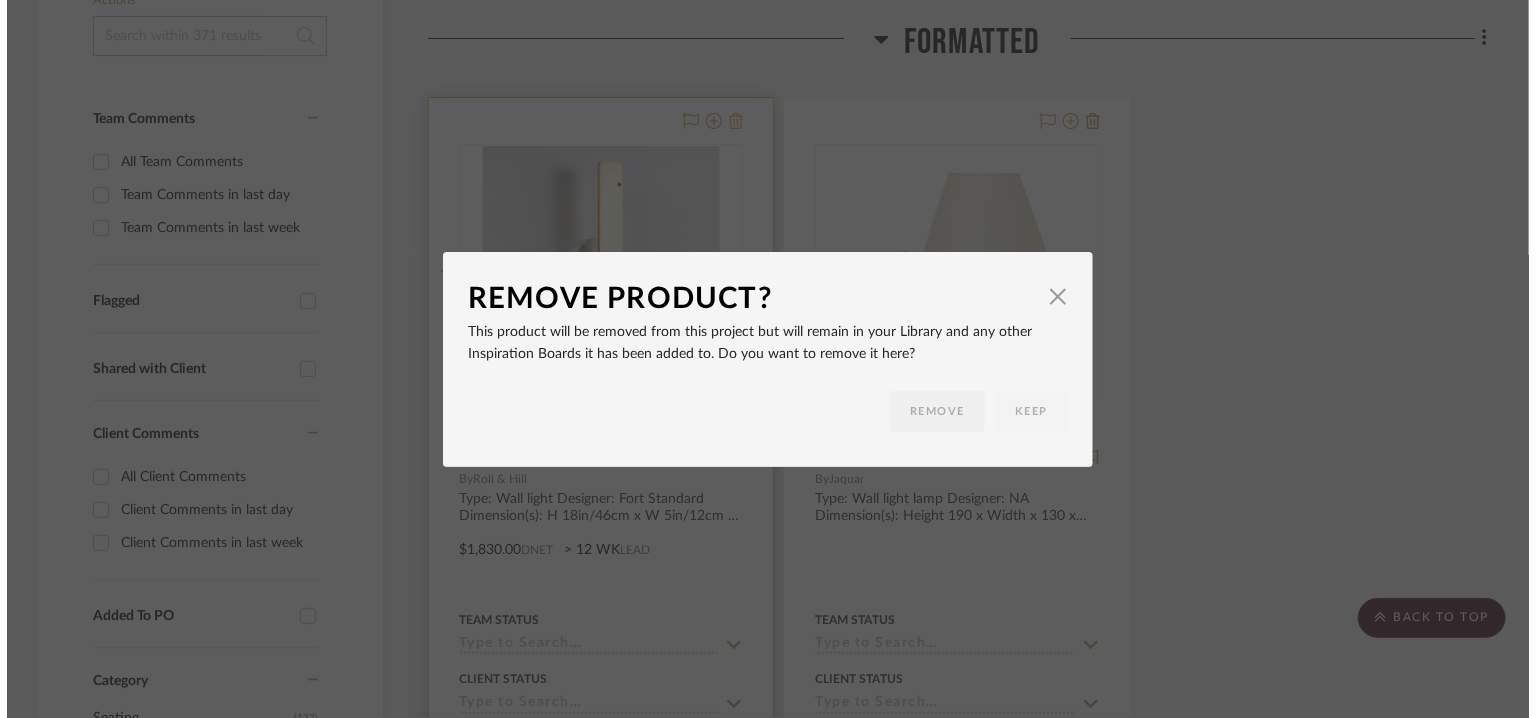 scroll, scrollTop: 0, scrollLeft: 0, axis: both 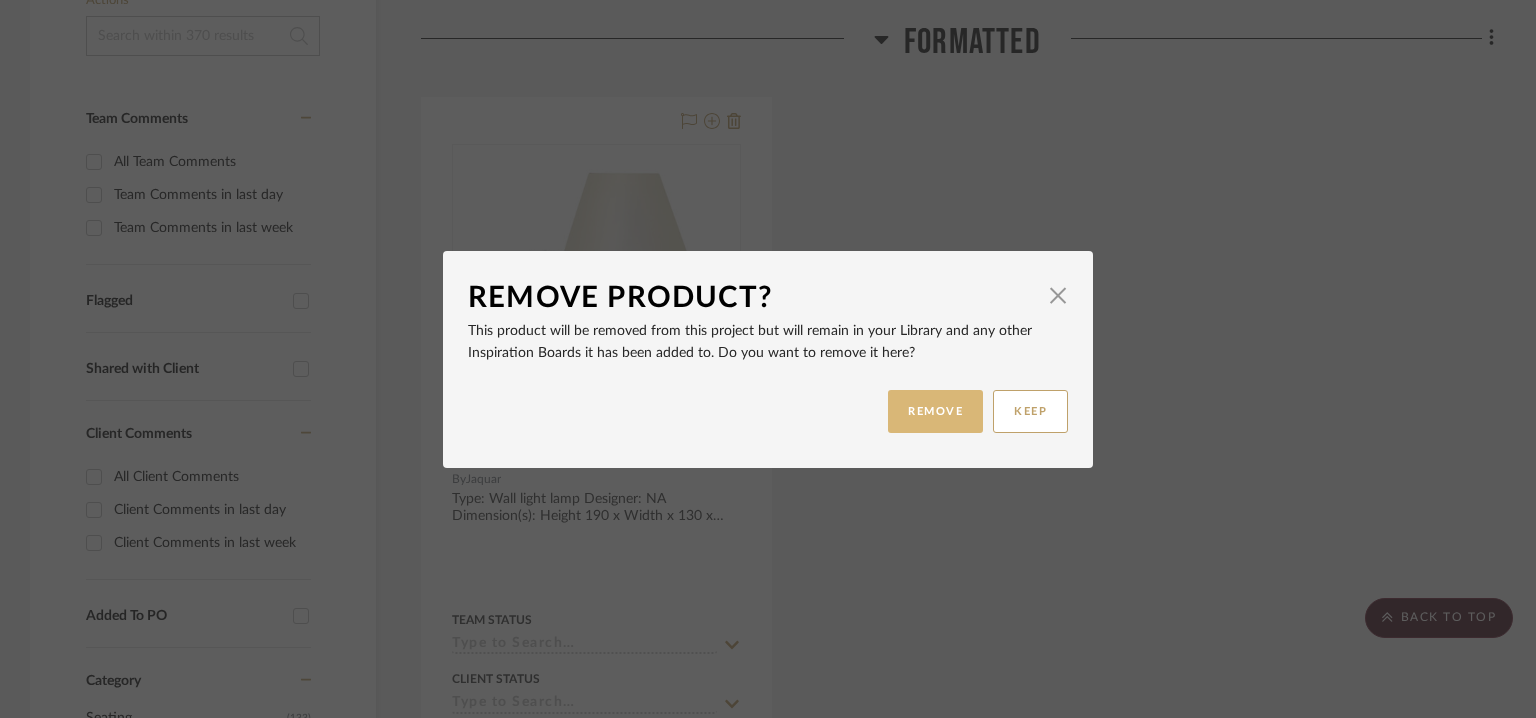 click on "REMOVE" at bounding box center [935, 411] 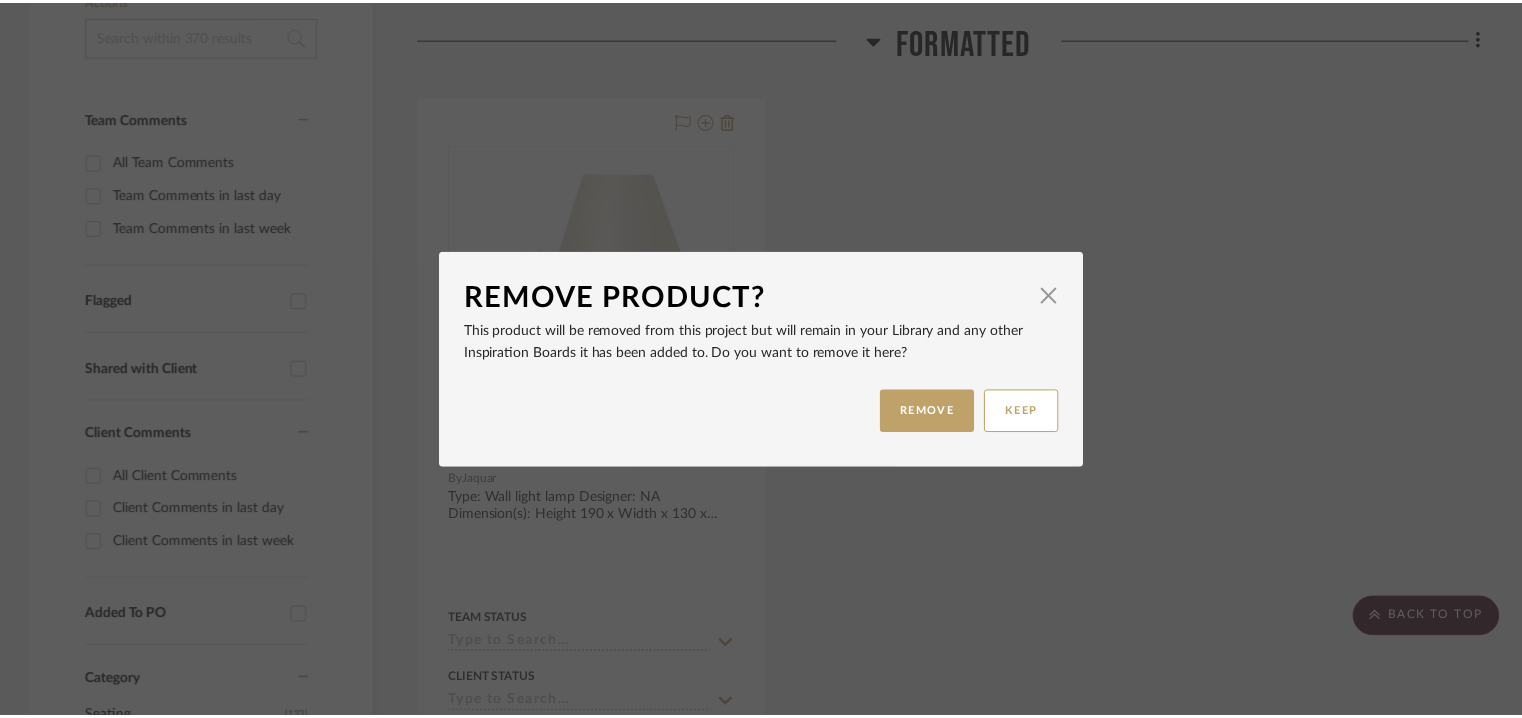 scroll, scrollTop: 500, scrollLeft: 0, axis: vertical 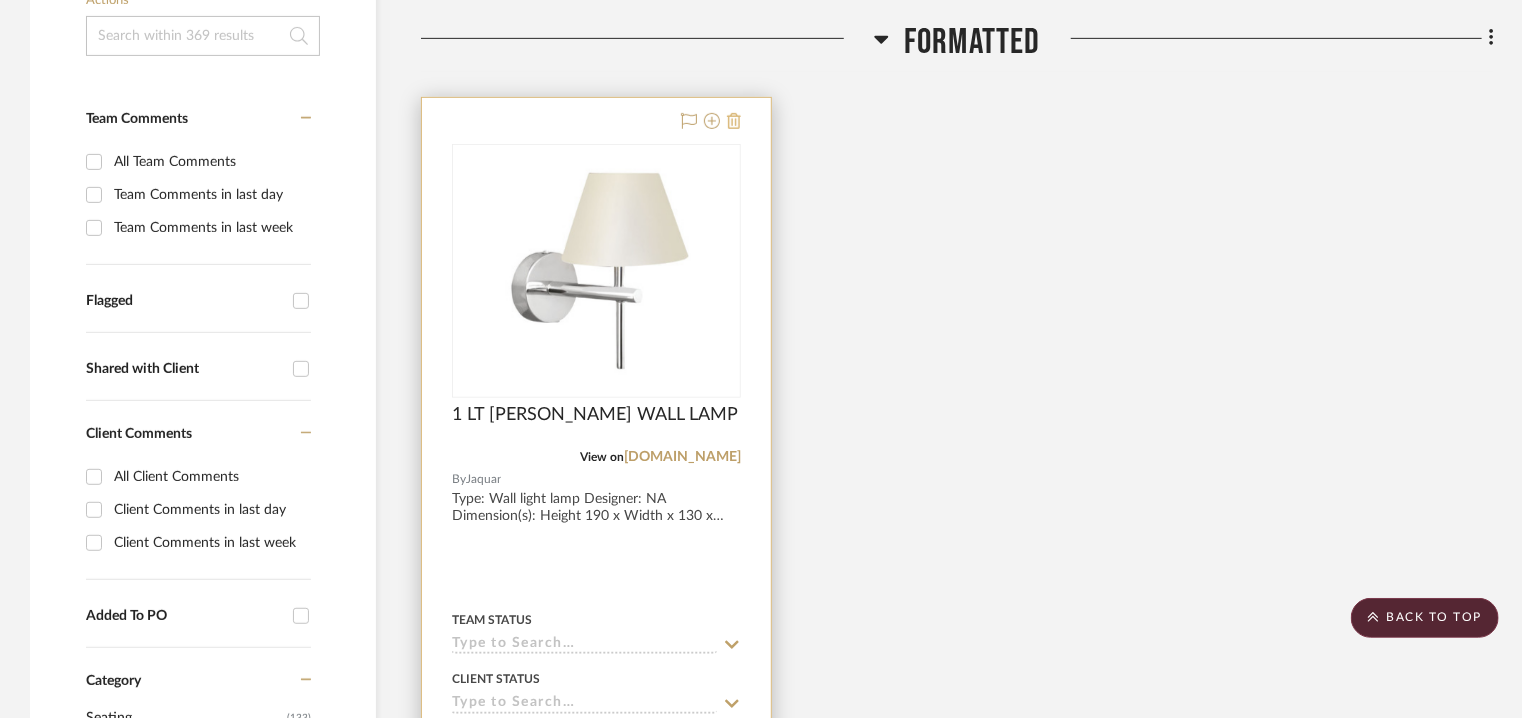 click 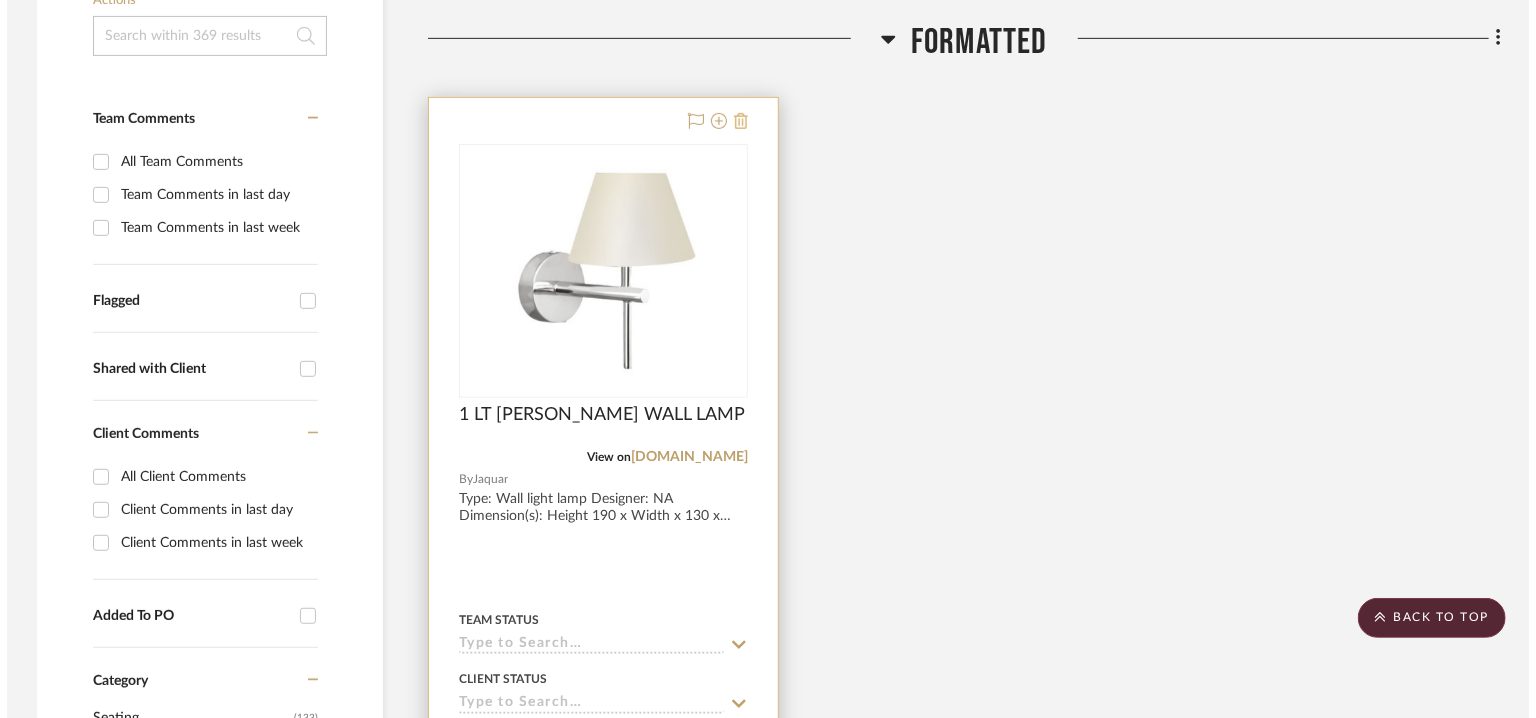 scroll, scrollTop: 0, scrollLeft: 0, axis: both 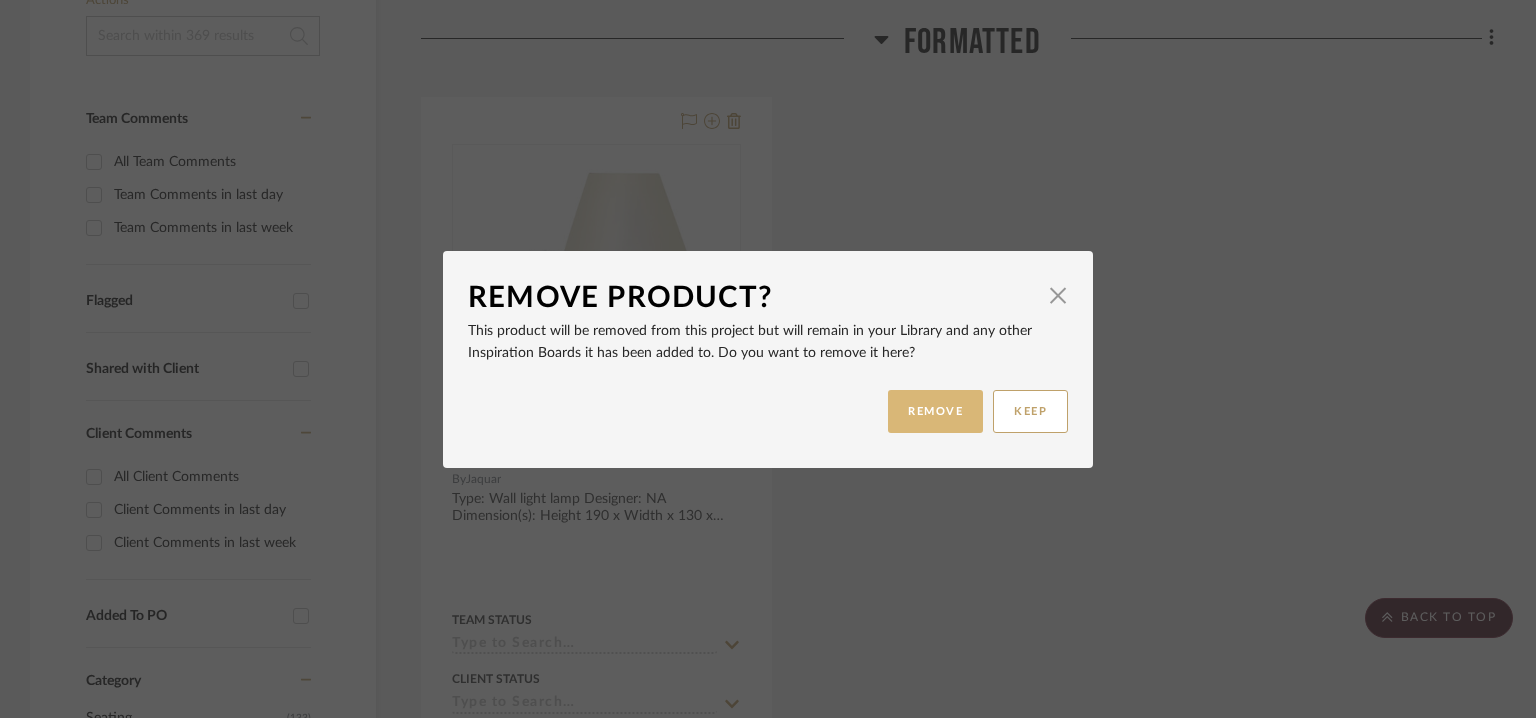 click on "REMOVE" at bounding box center [935, 411] 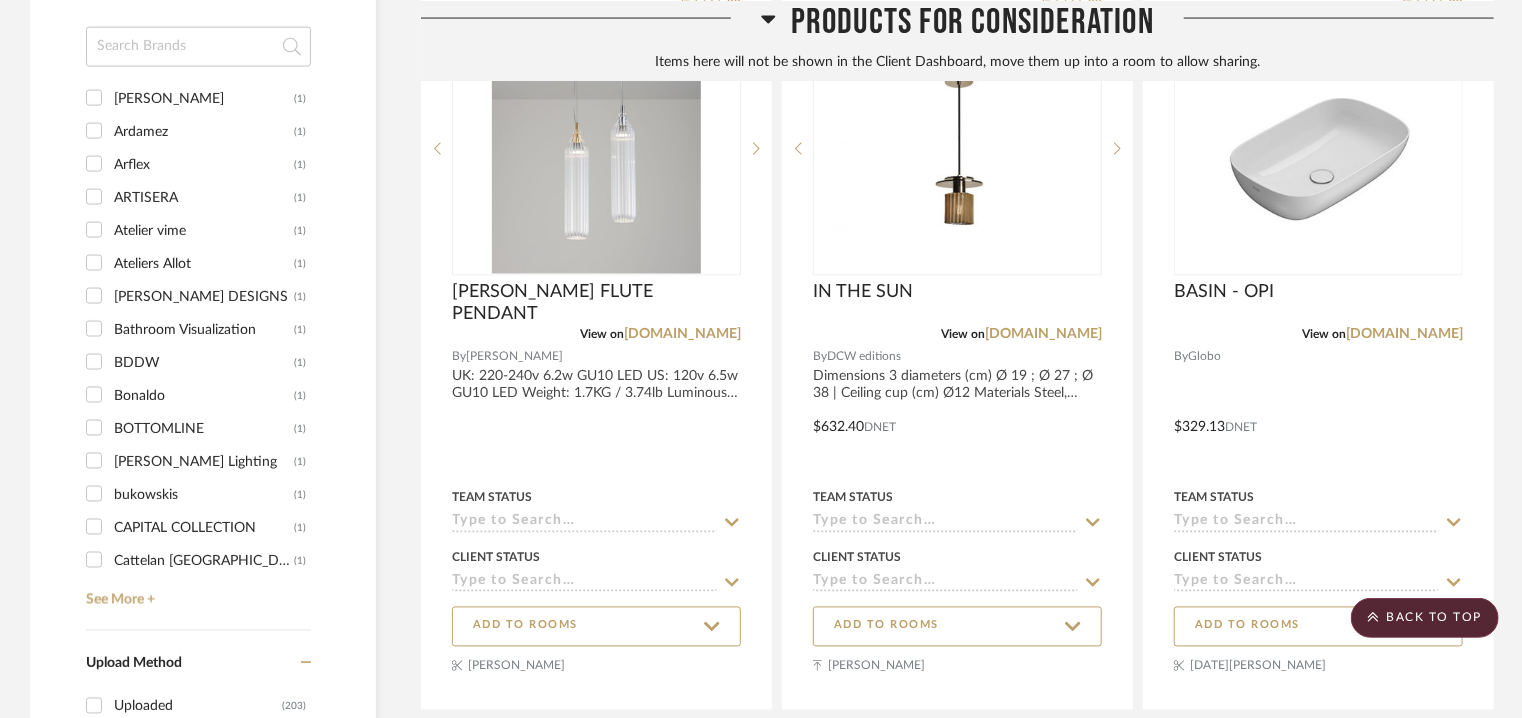 scroll, scrollTop: 1700, scrollLeft: 0, axis: vertical 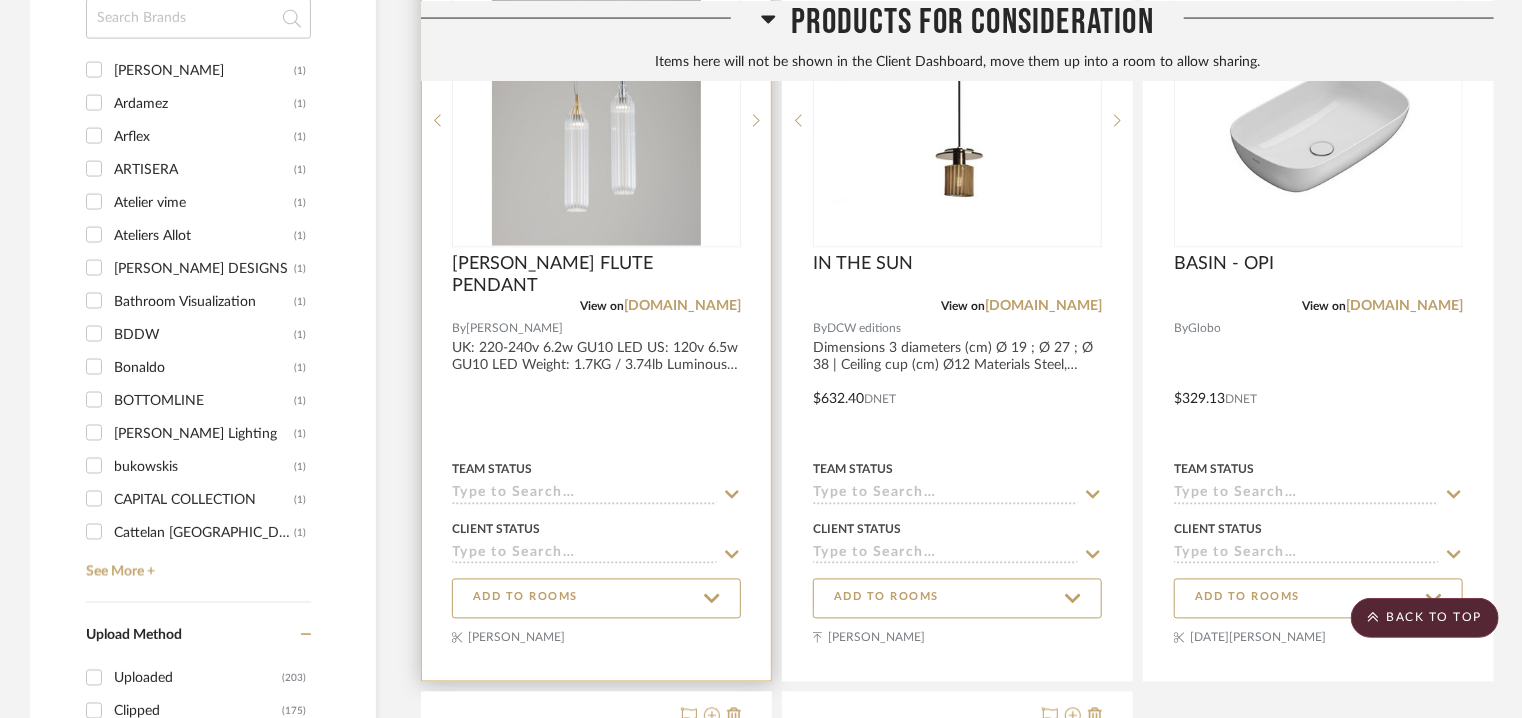 click at bounding box center [0, 0] 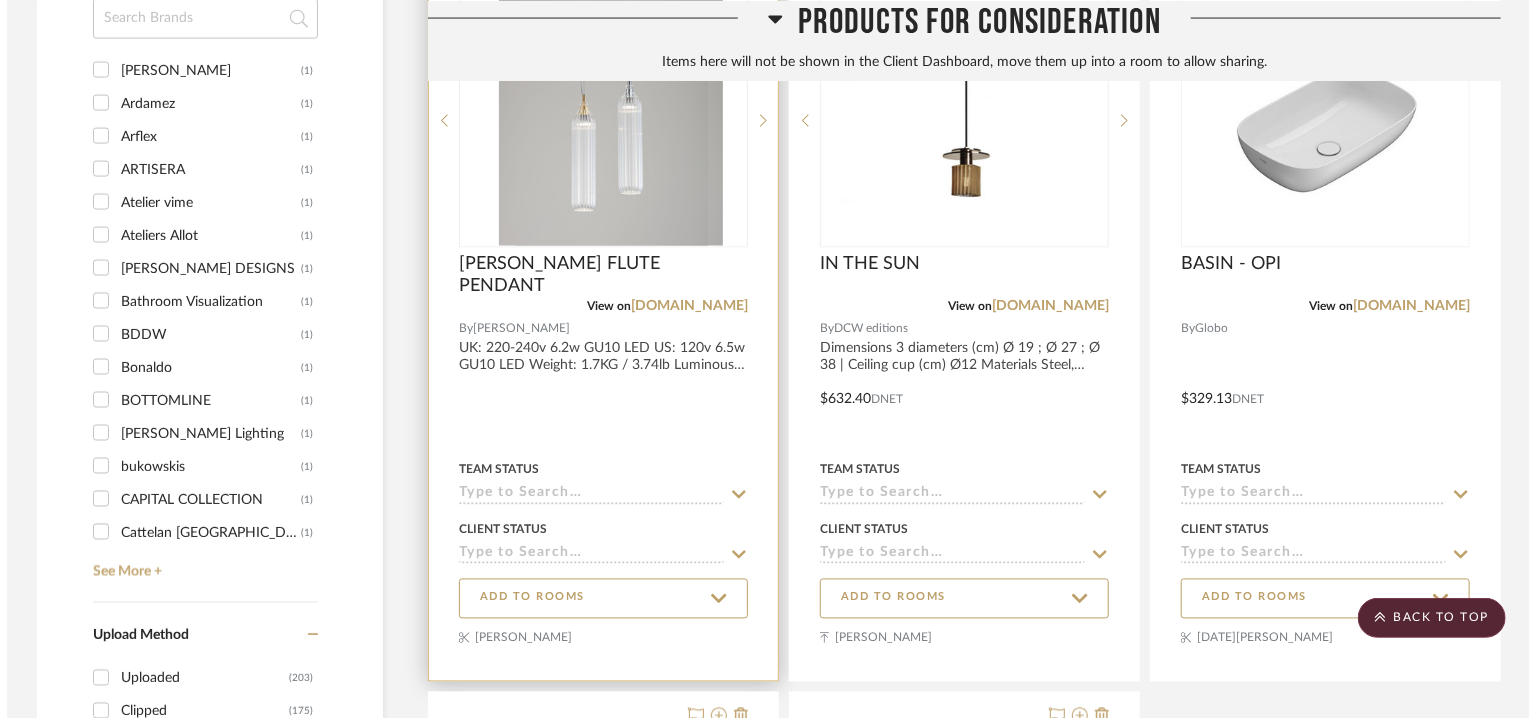 scroll, scrollTop: 0, scrollLeft: 0, axis: both 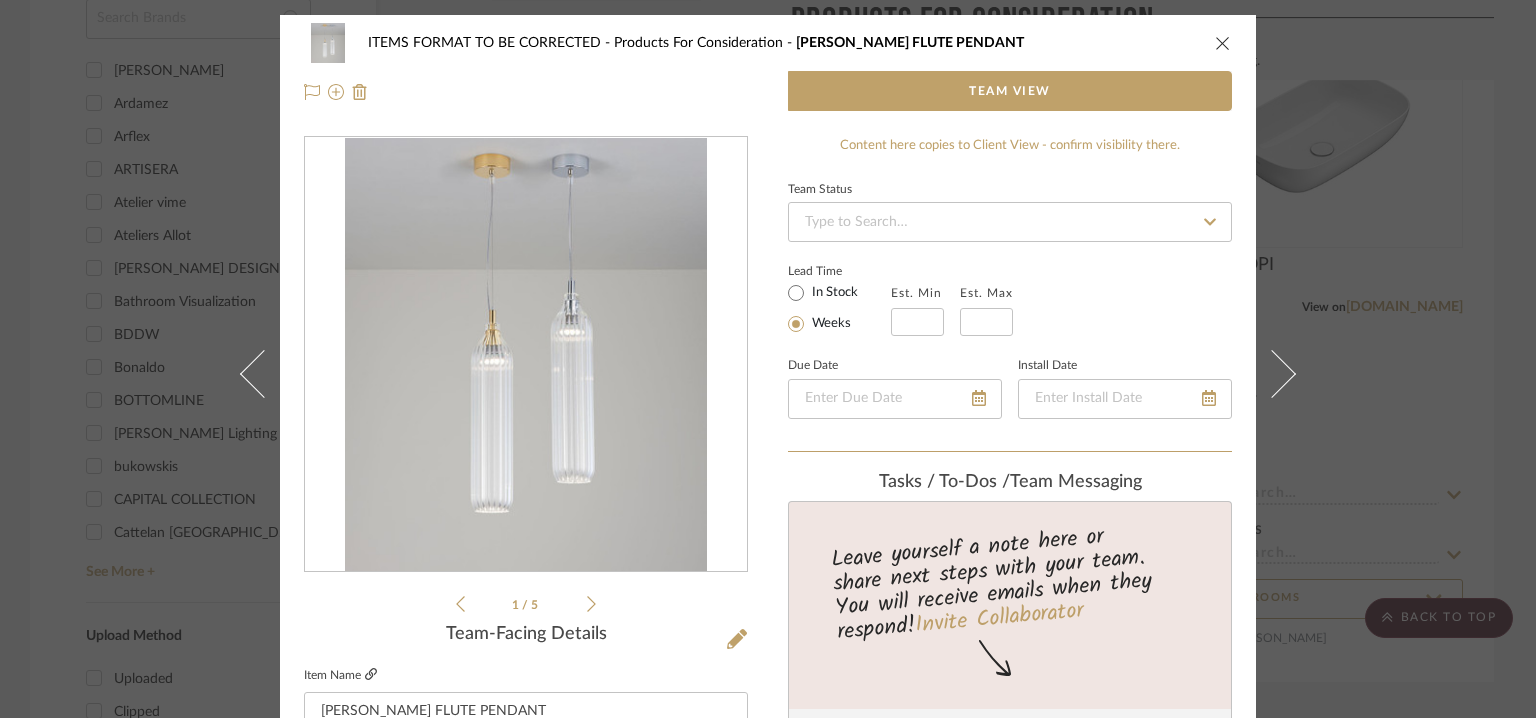 click 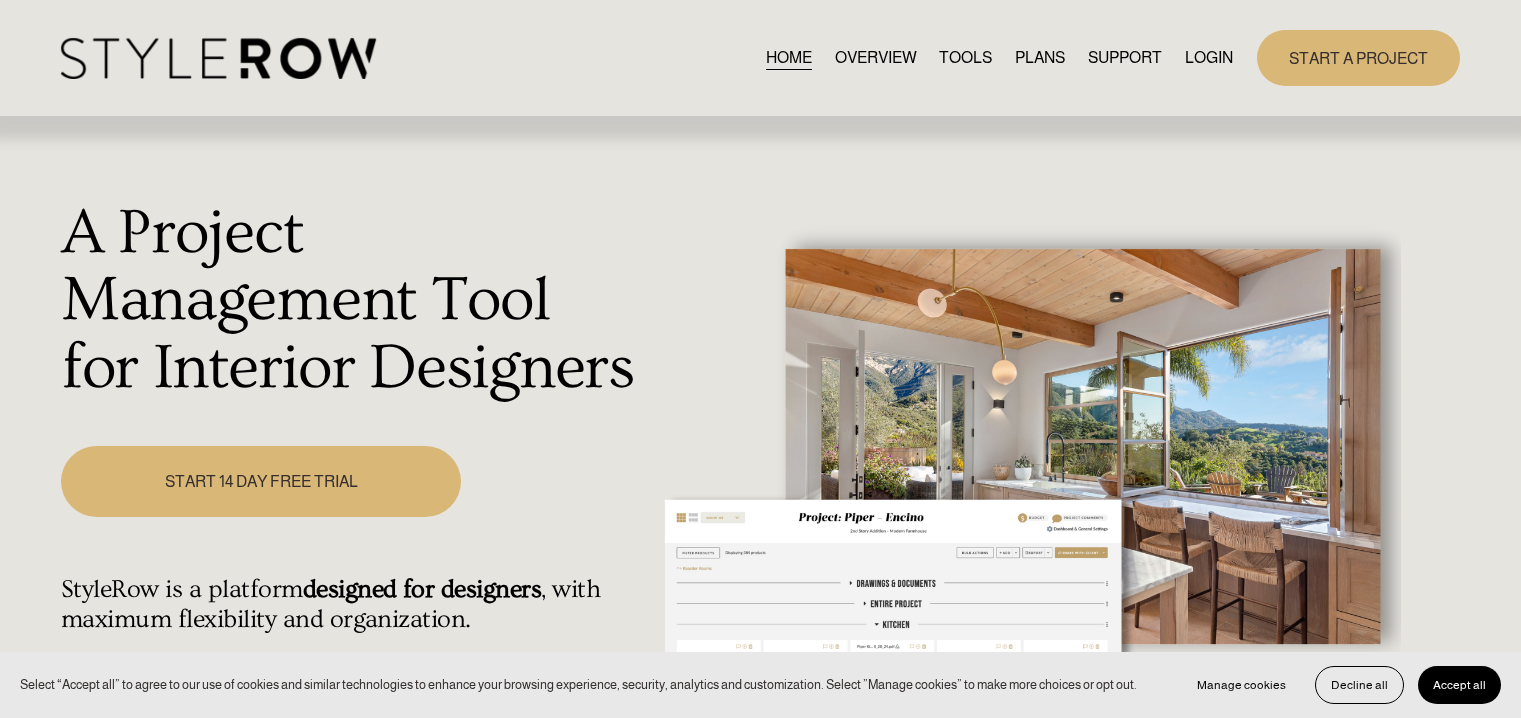 scroll, scrollTop: 0, scrollLeft: 0, axis: both 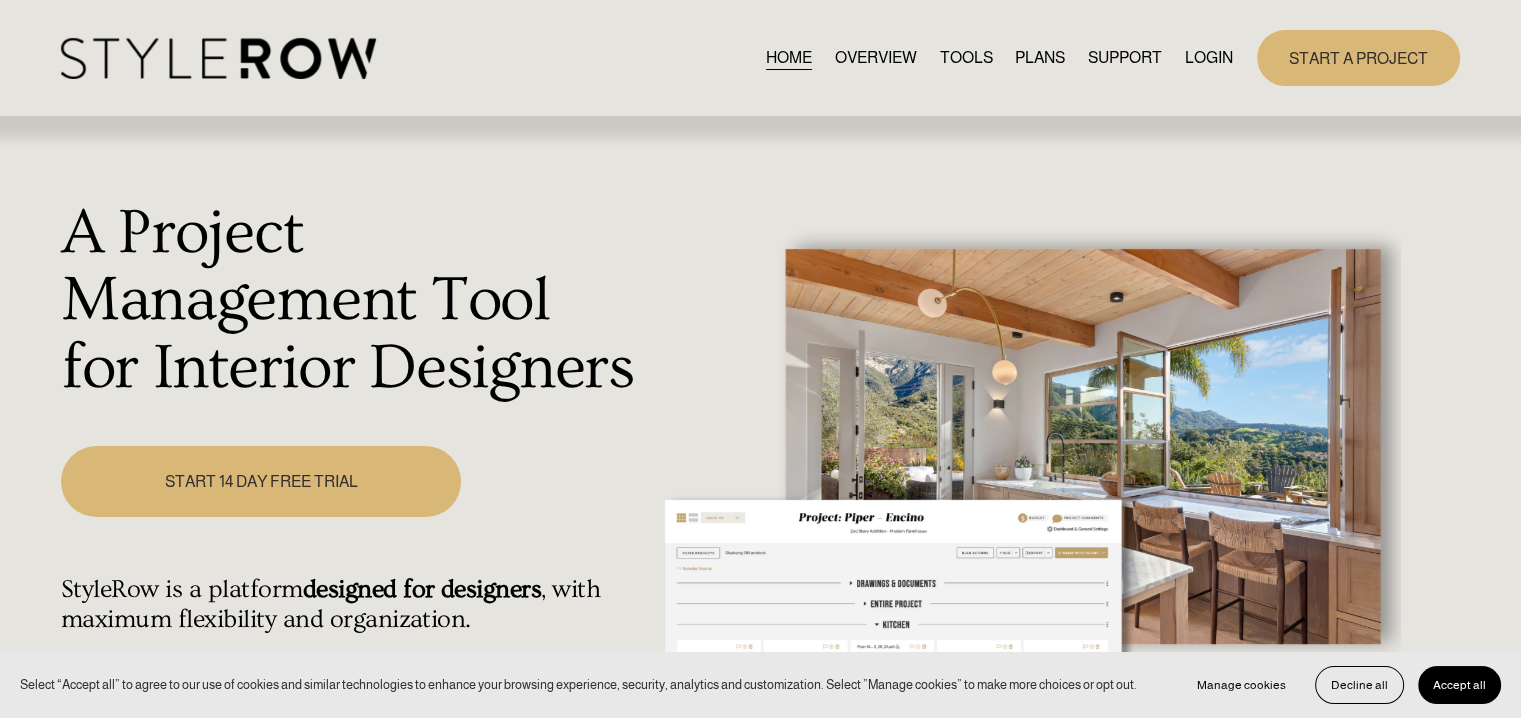 click on "LOGIN" at bounding box center (1209, 57) 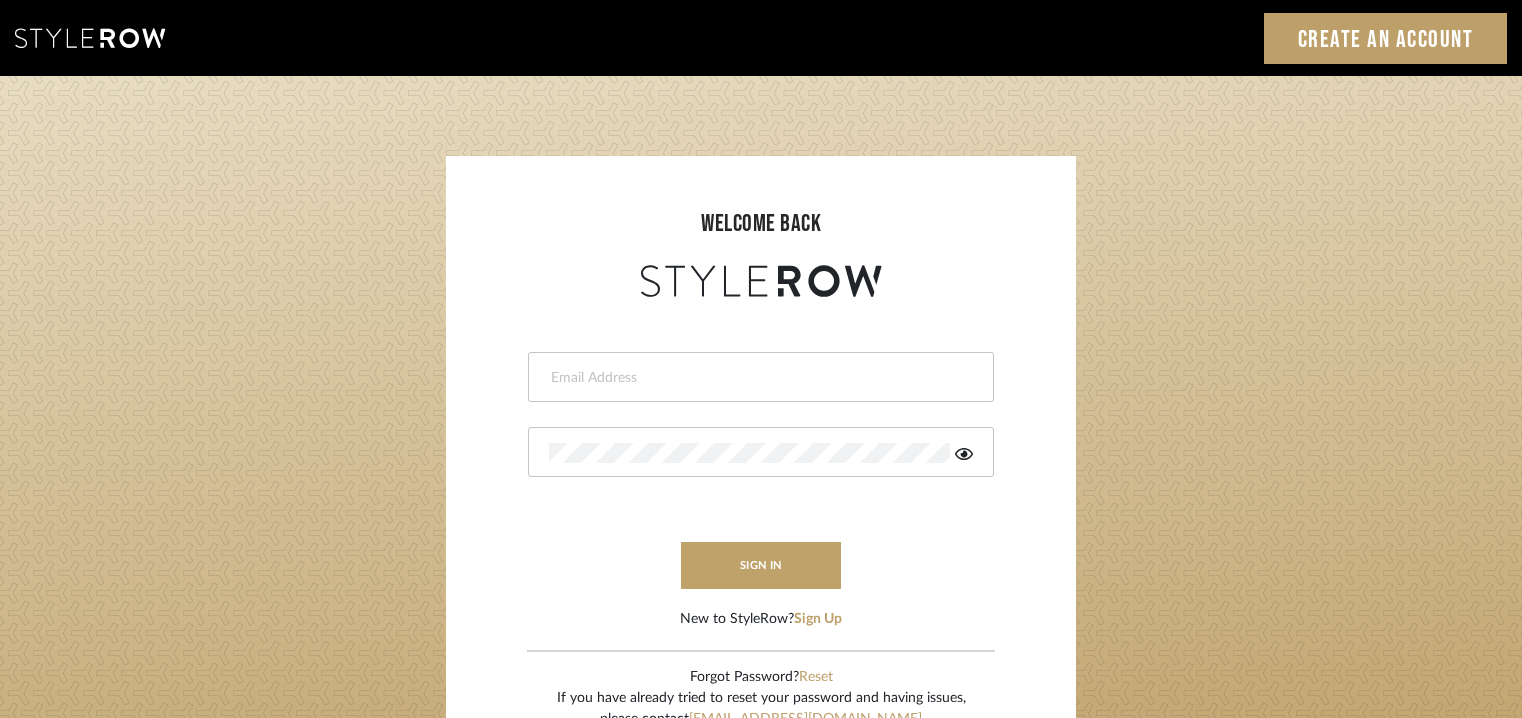 scroll, scrollTop: 0, scrollLeft: 0, axis: both 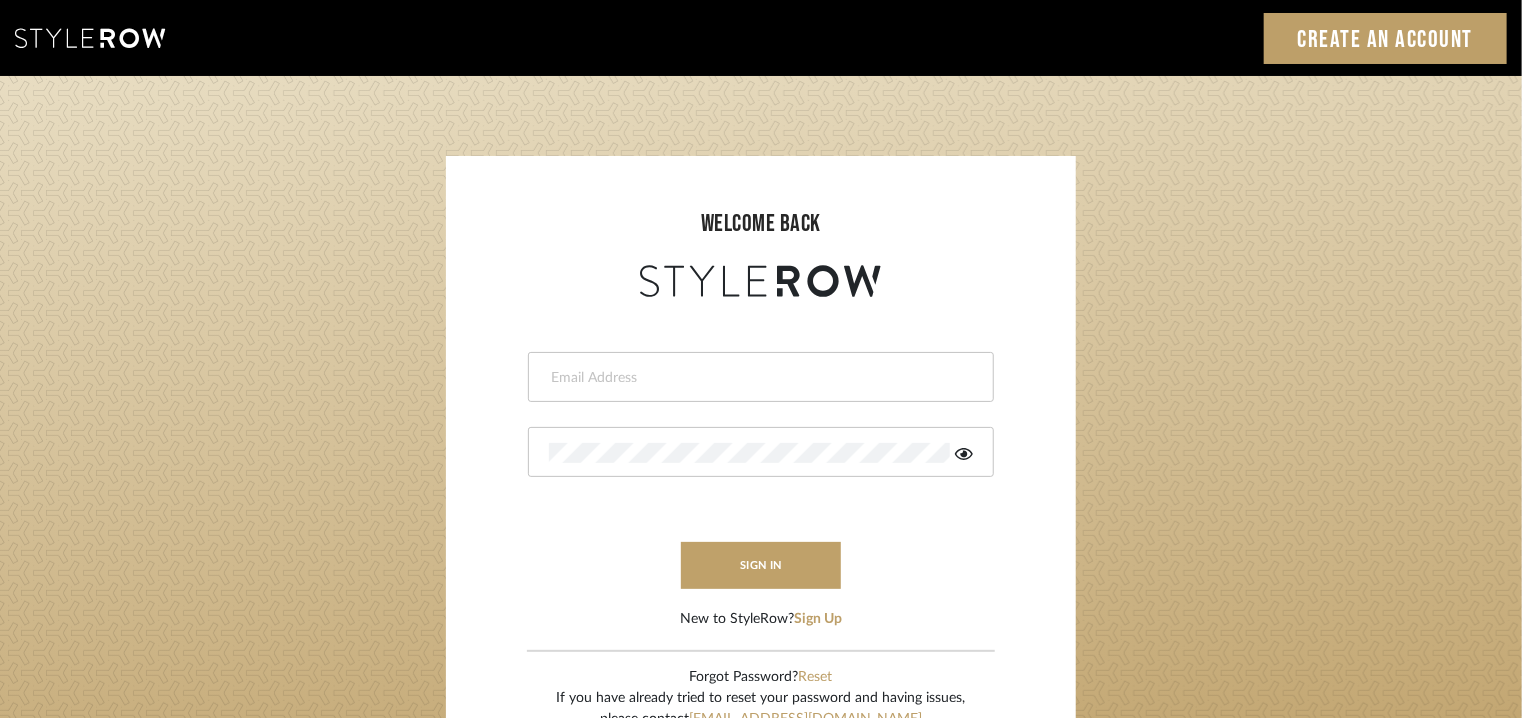 click at bounding box center [758, 378] 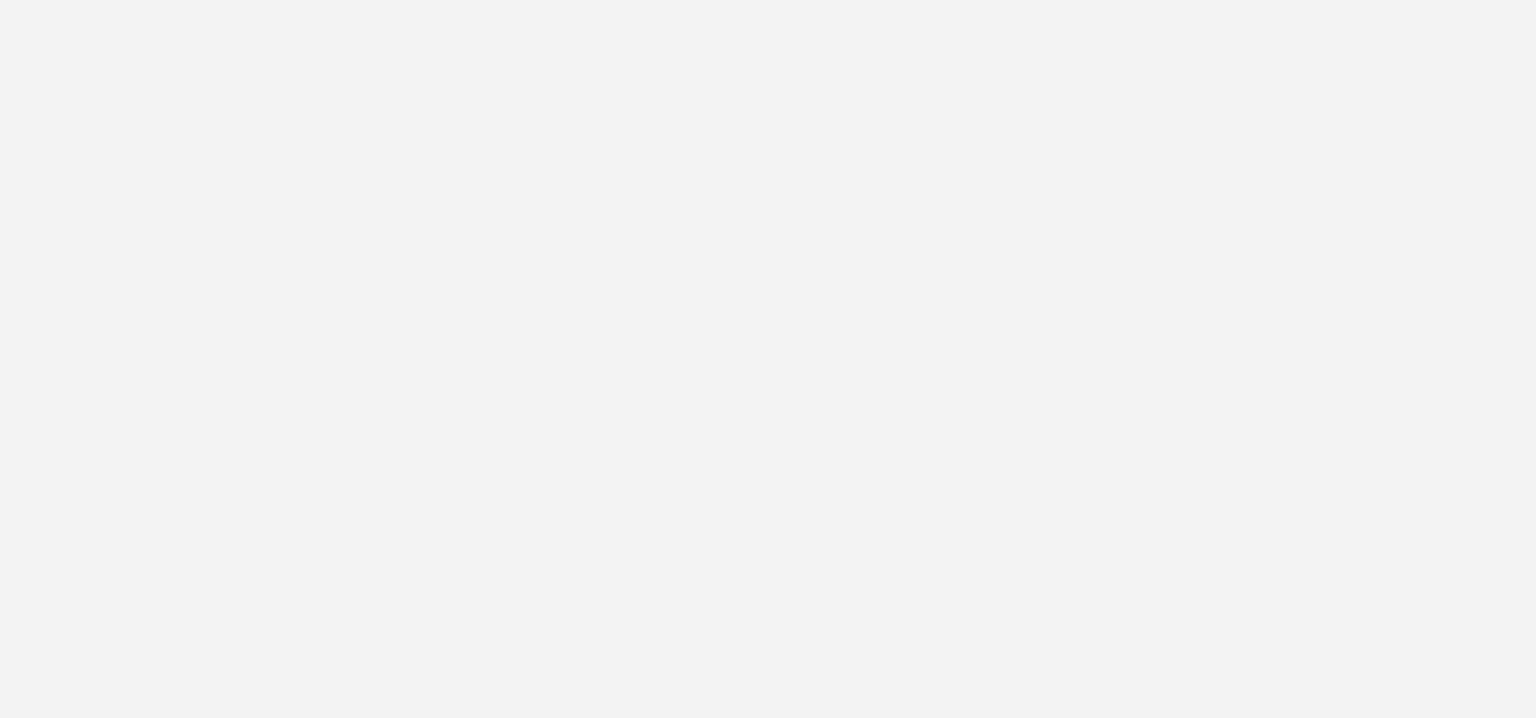 scroll, scrollTop: 0, scrollLeft: 0, axis: both 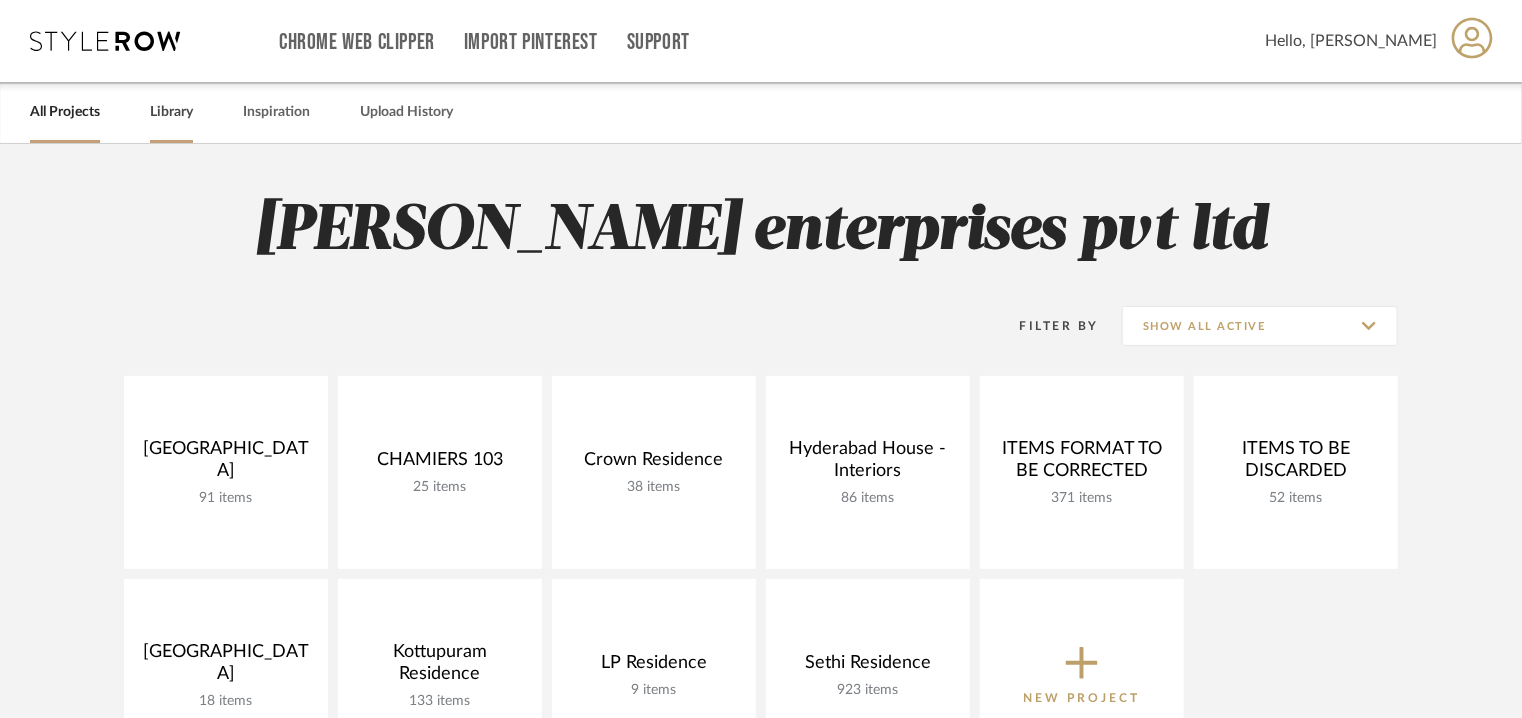 click on "Library" at bounding box center [171, 112] 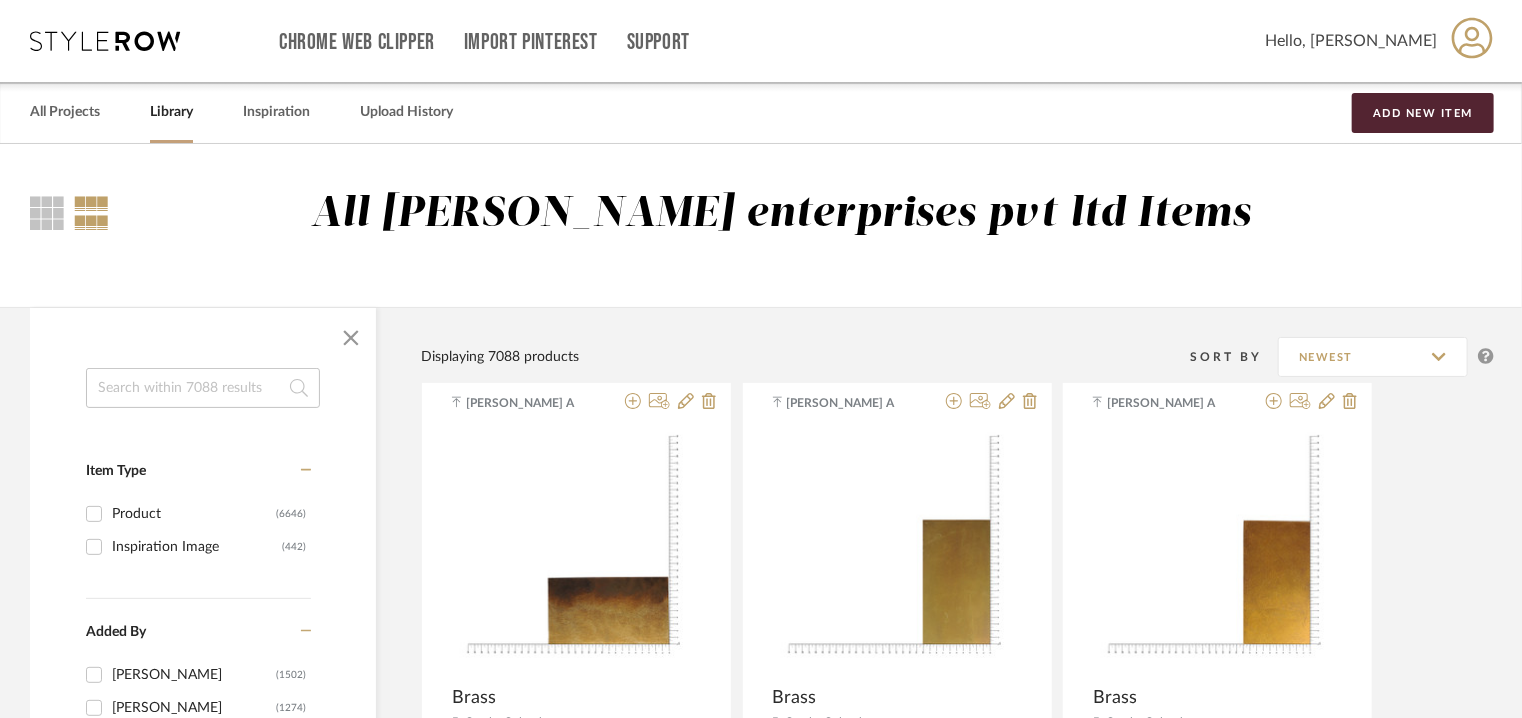 drag, startPoint x: 249, startPoint y: 380, endPoint x: 325, endPoint y: 329, distance: 91.525955 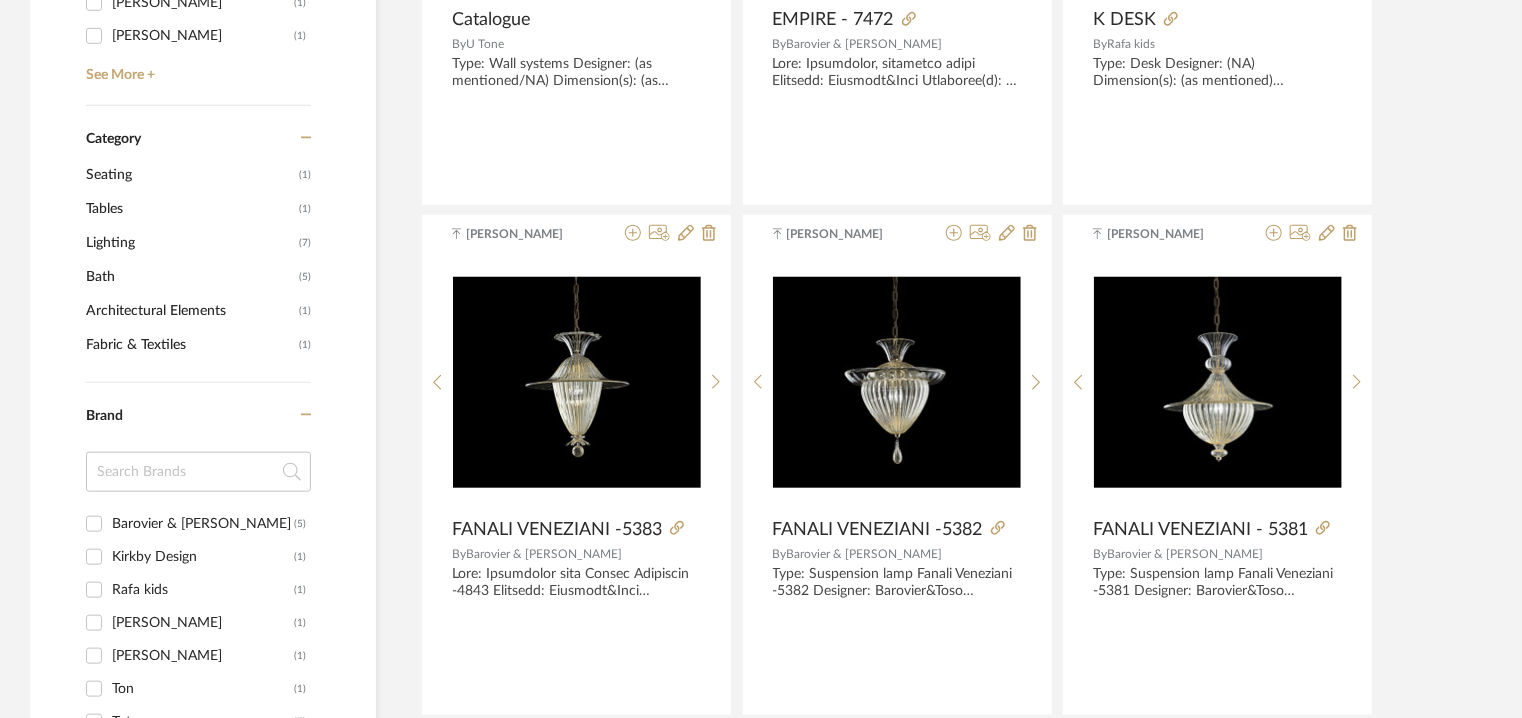 scroll, scrollTop: 1000, scrollLeft: 0, axis: vertical 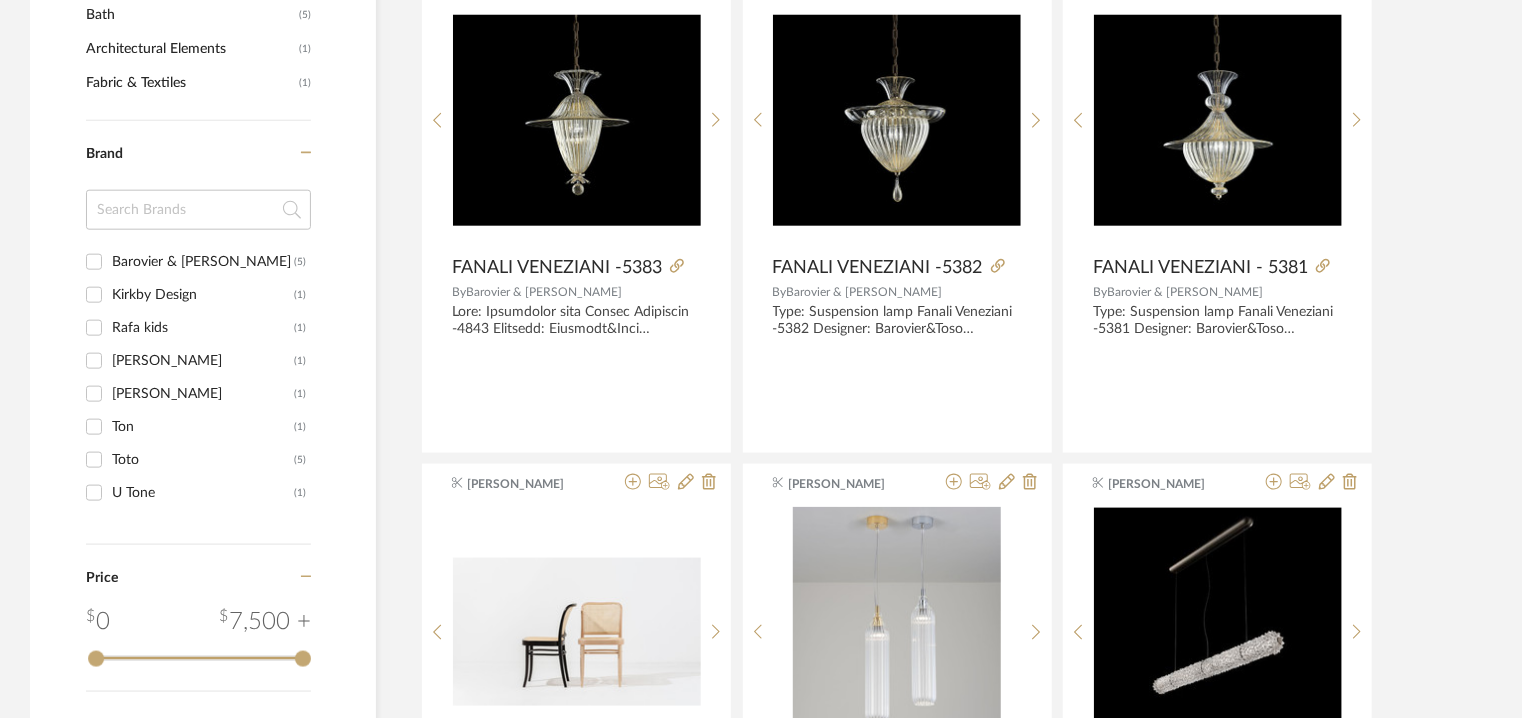 type on "tom kirk" 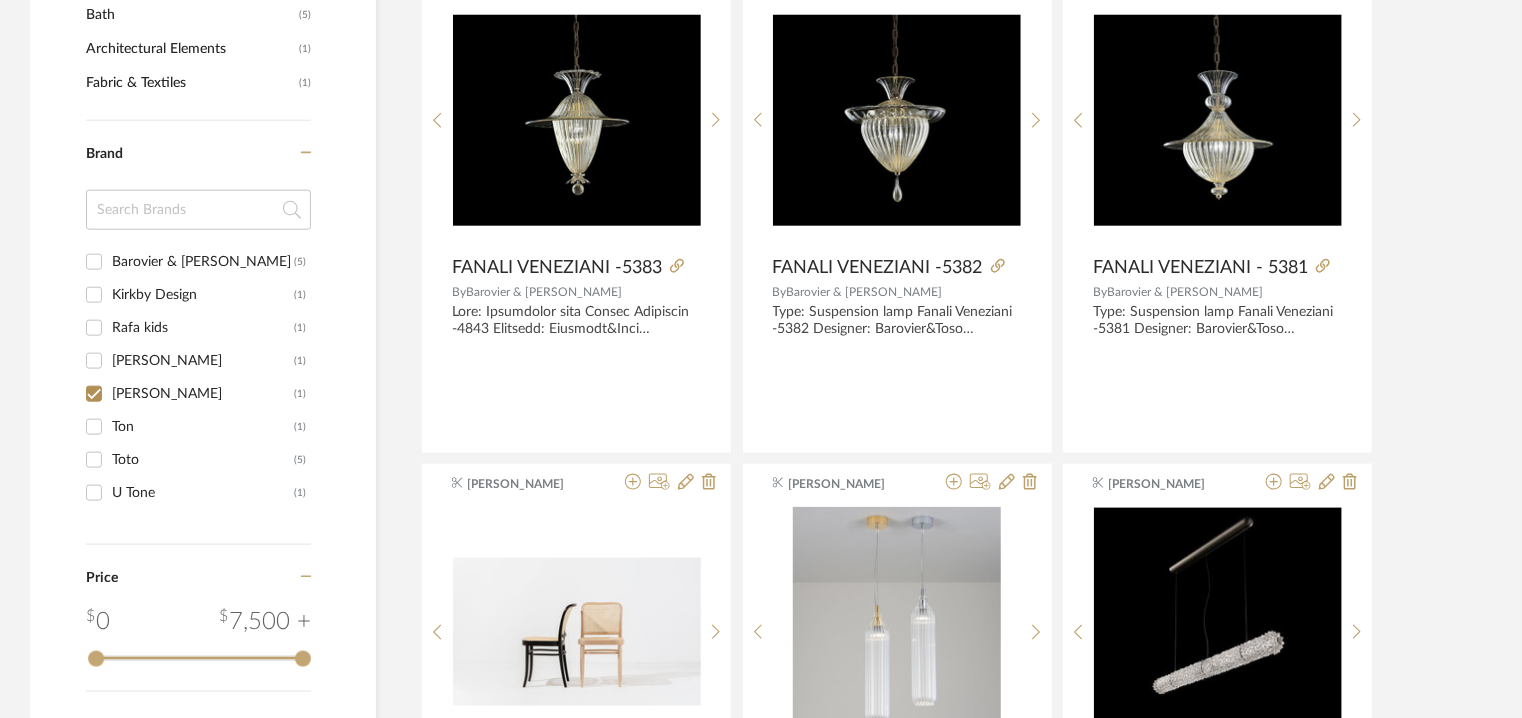 checkbox on "true" 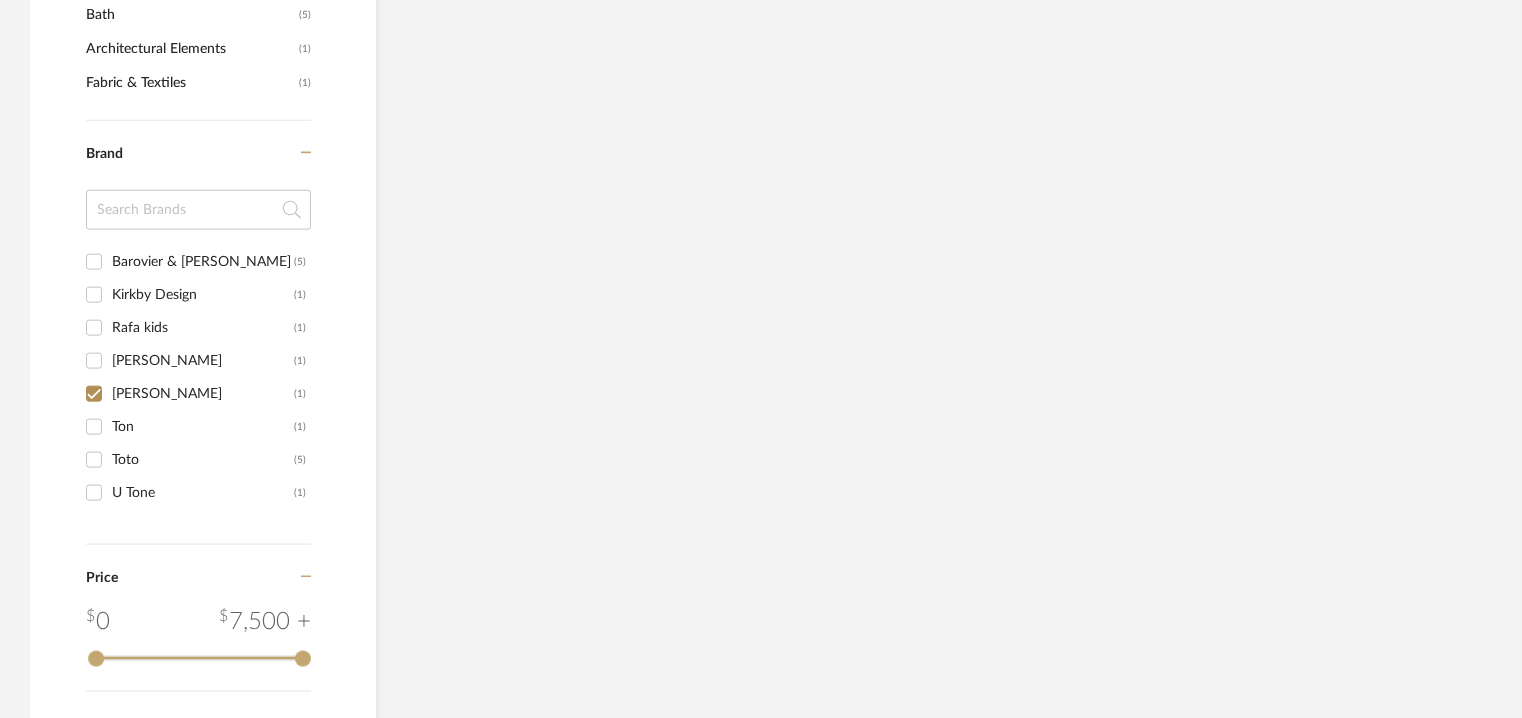 scroll, scrollTop: 850, scrollLeft: 0, axis: vertical 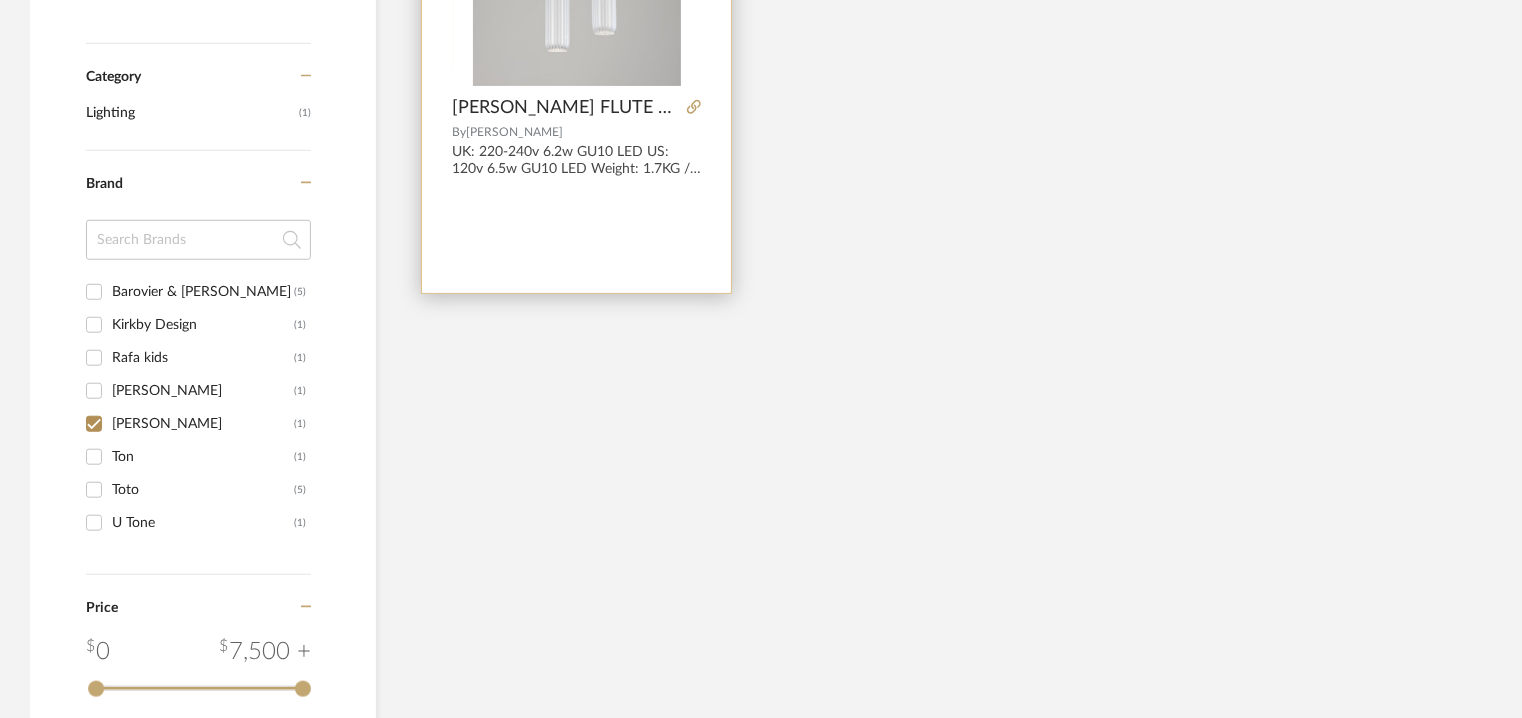 click at bounding box center [0, 0] 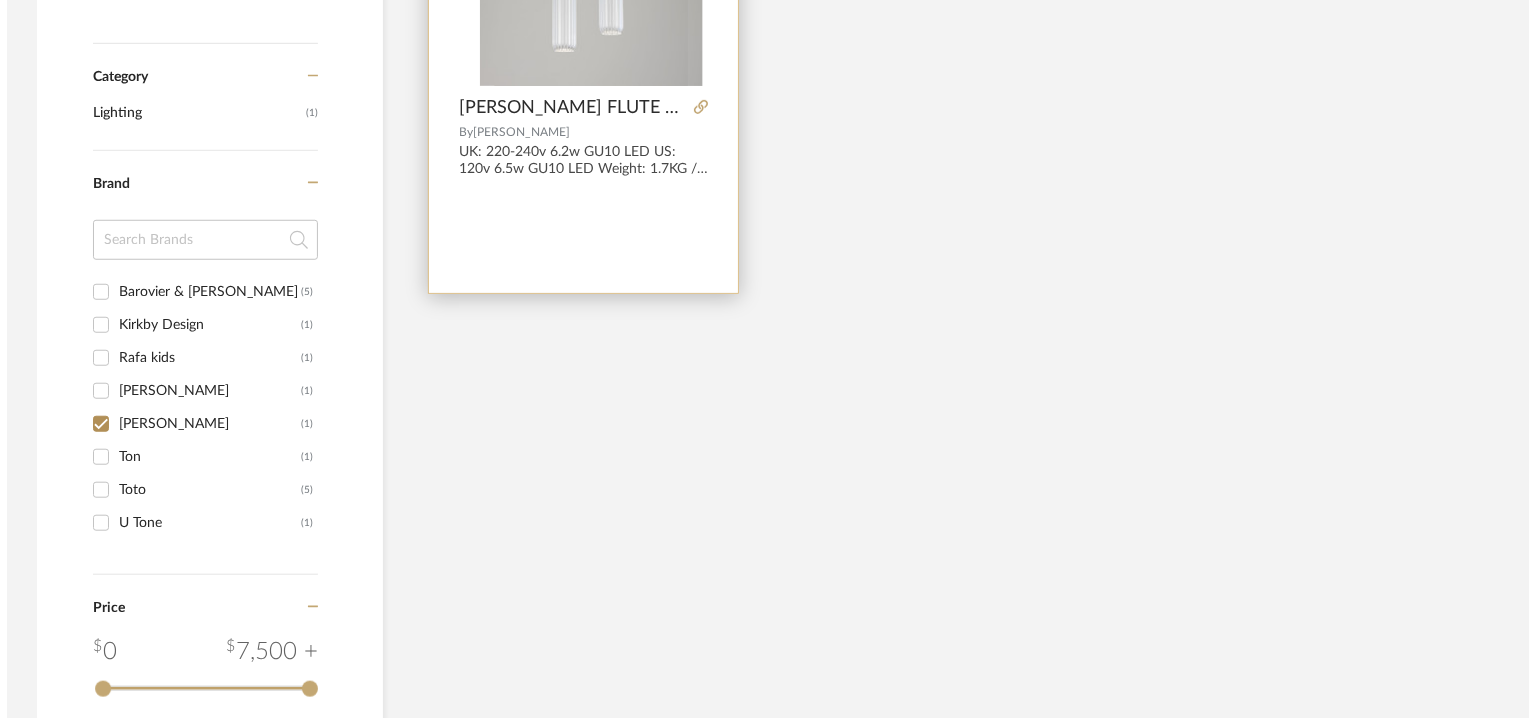 scroll, scrollTop: 0, scrollLeft: 0, axis: both 